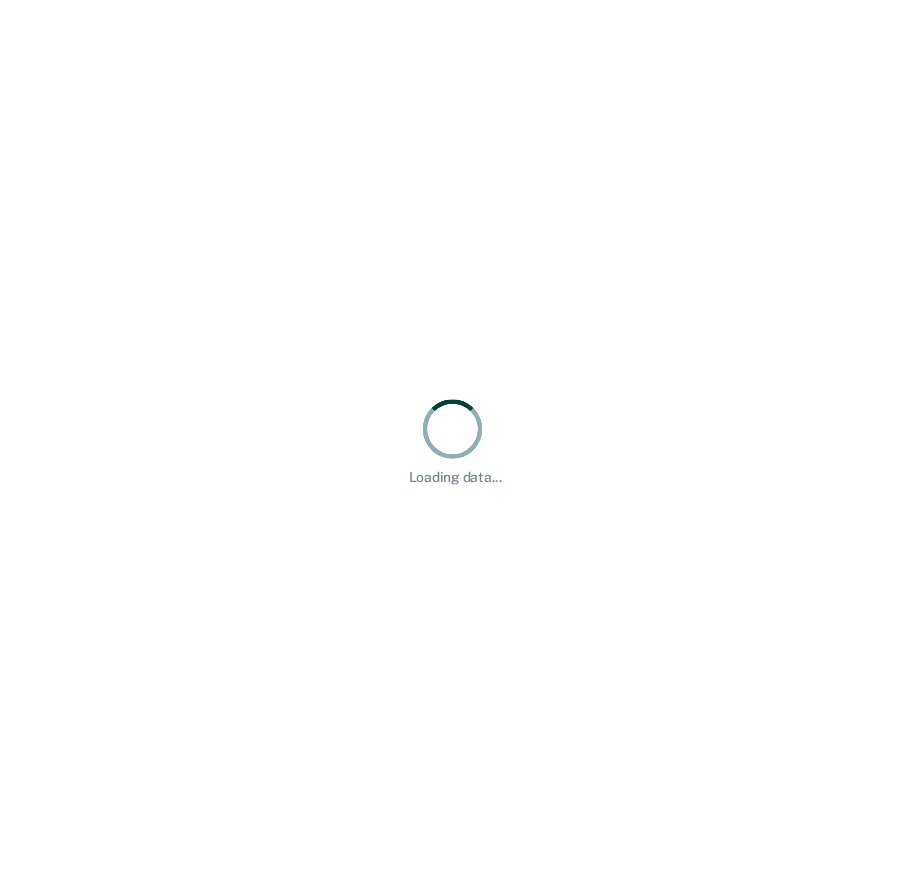 scroll, scrollTop: 0, scrollLeft: 0, axis: both 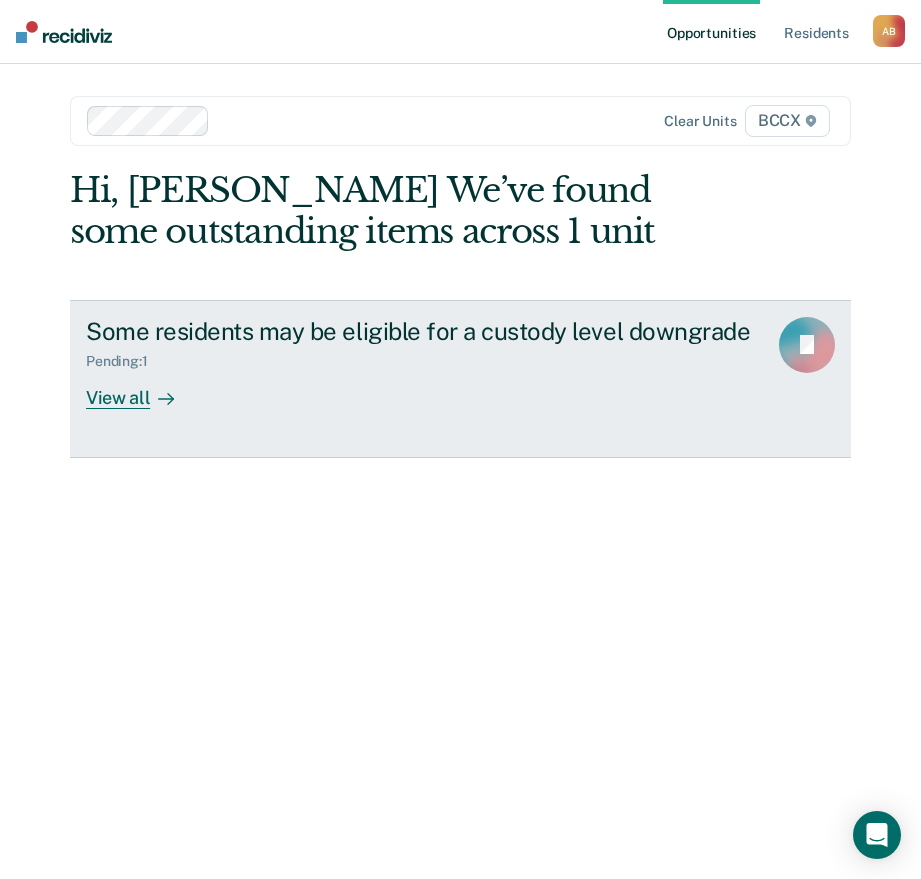click on "Some residents may be eligible for a custody level downgrade Pending :  1 View all   JJ" at bounding box center (460, 379) 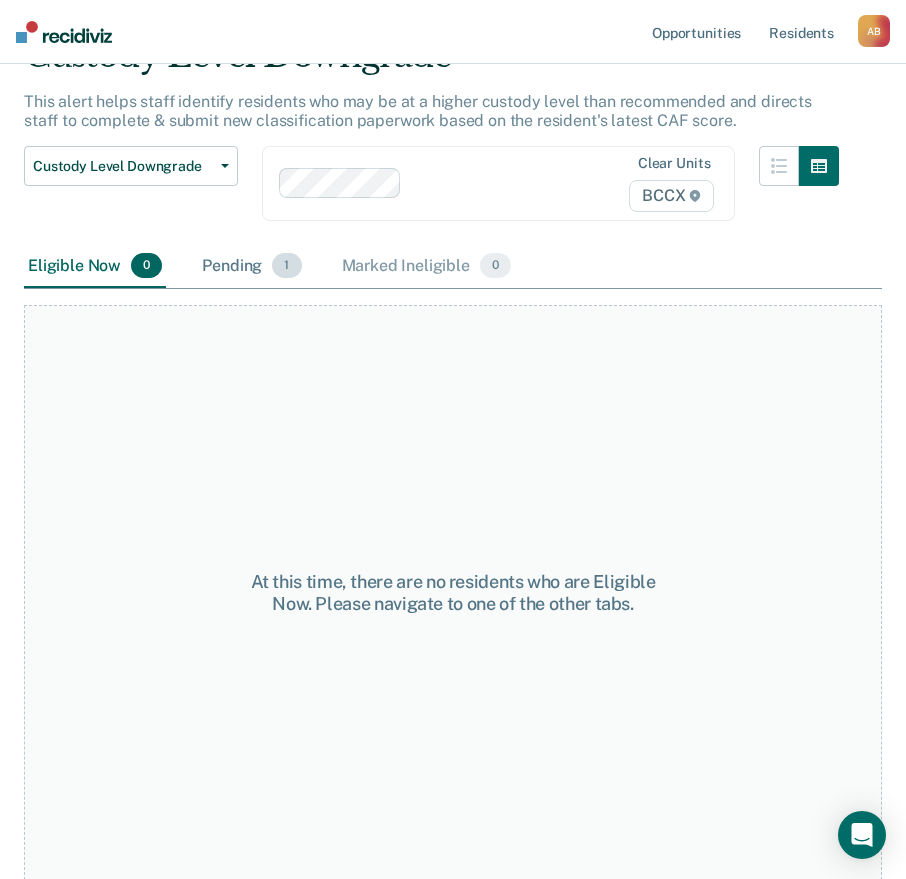 scroll, scrollTop: 104, scrollLeft: 0, axis: vertical 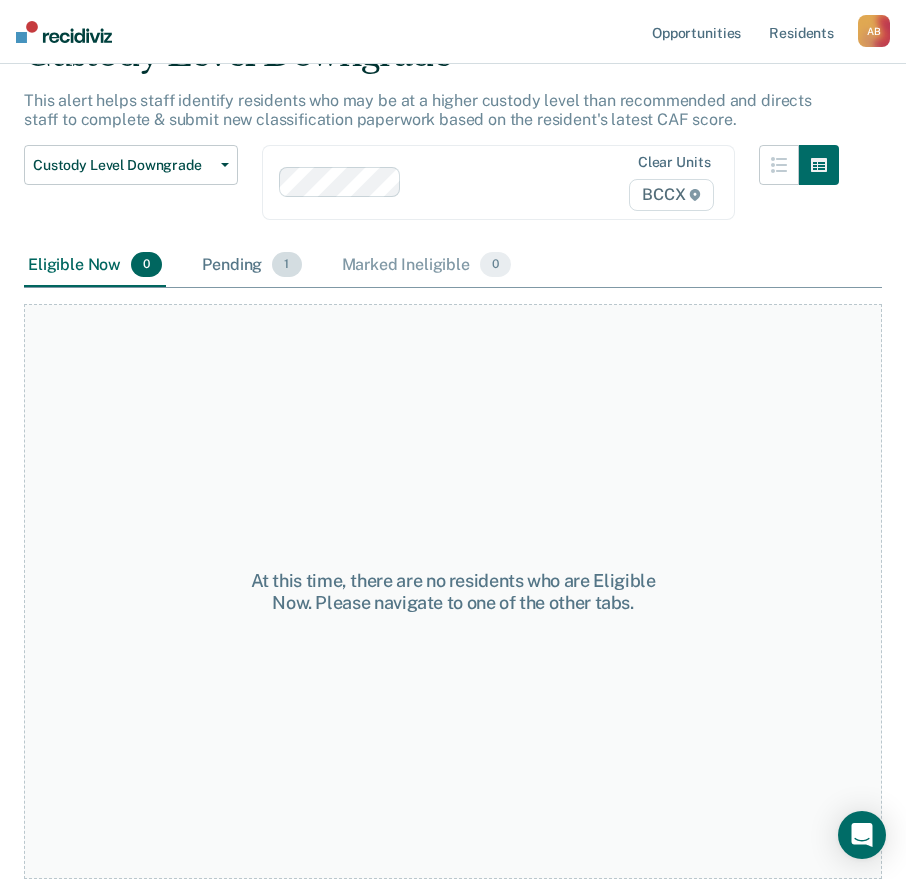 click on "Pending 1" at bounding box center (251, 266) 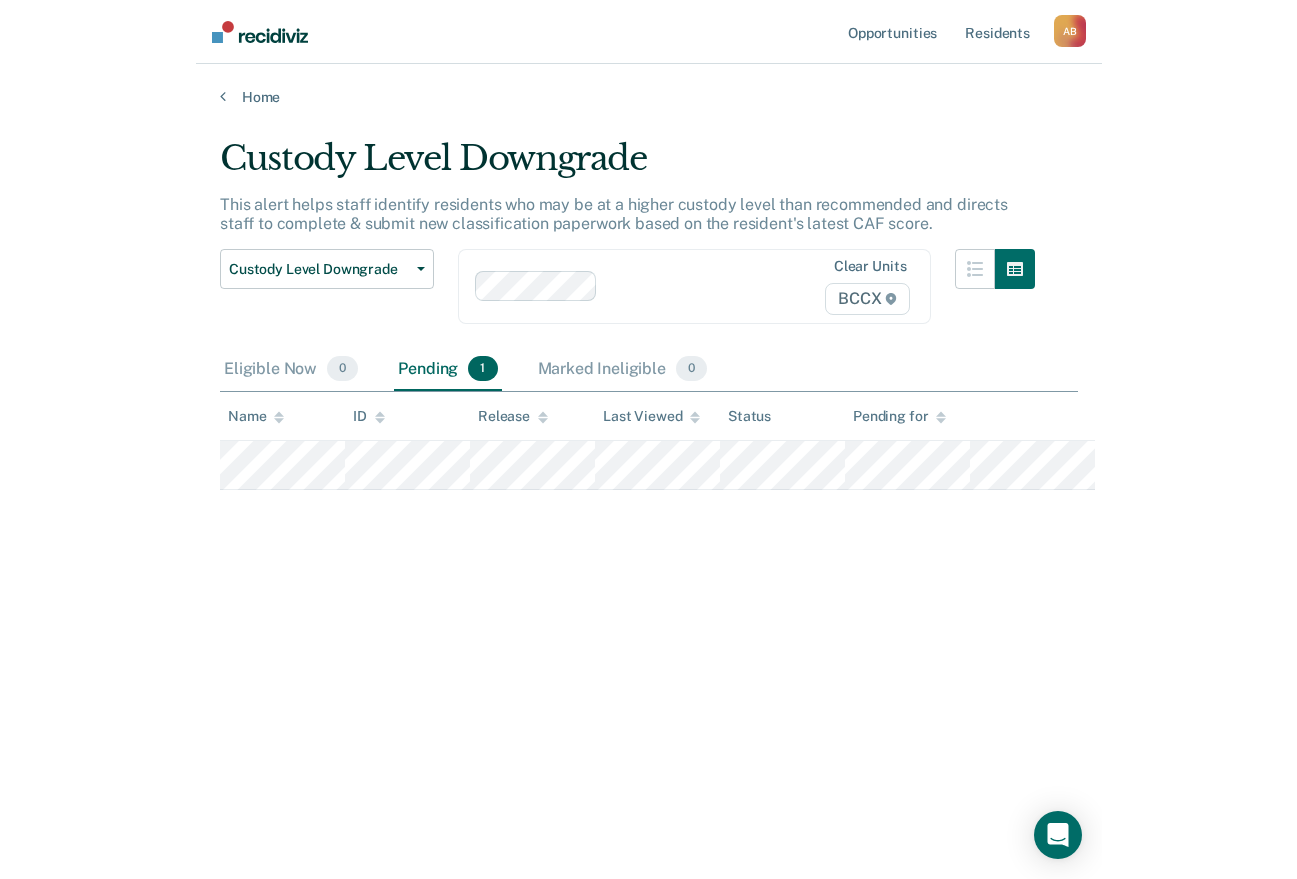 scroll, scrollTop: 0, scrollLeft: 0, axis: both 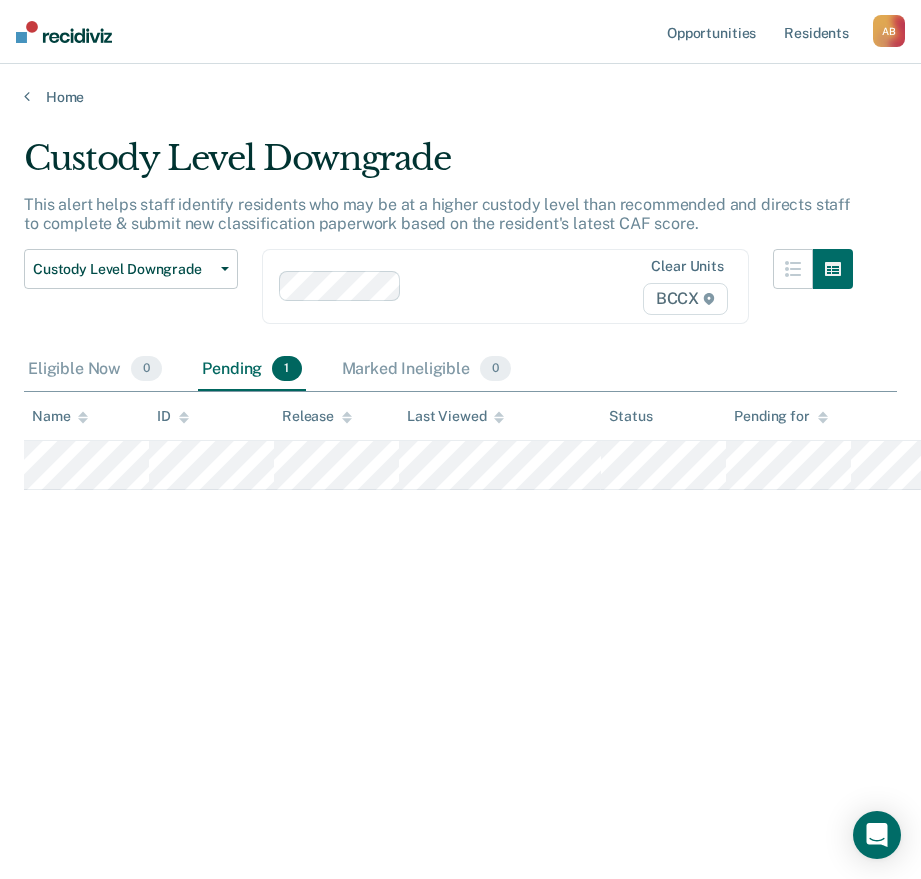 click on "Custody Level Downgrade   This alert helps staff identify residents who may be at a higher custody level than recommended and directs staff to complete & submit new classification paperwork based on the resident's latest CAF score. Custody Level Downgrade Custody Level Downgrade Annual Reclassification Initial Classification Clear   units BCCX   Eligible Now 0 Pending 1 Marked Ineligible 0
To pick up a draggable item, press the space bar.
While dragging, use the arrow keys to move the item.
Press space again to drop the item in its new position, or press escape to cancel.
Name ID Release Last Viewed Status Pending for" at bounding box center (460, 433) 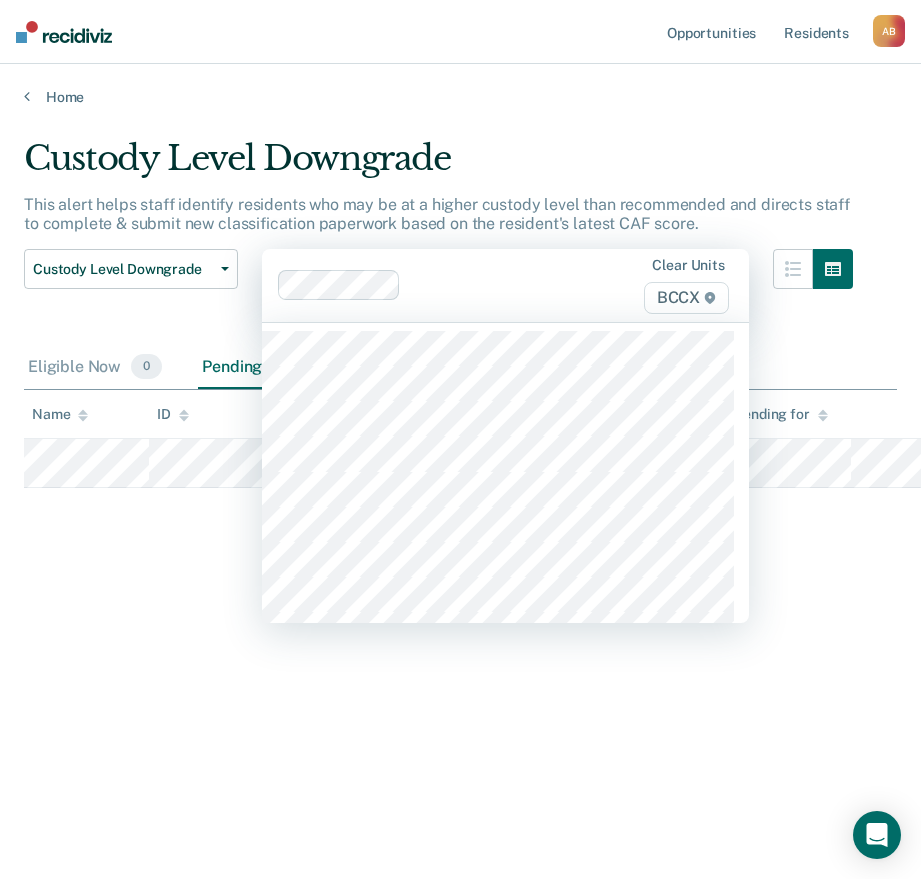 click at bounding box center (501, 285) 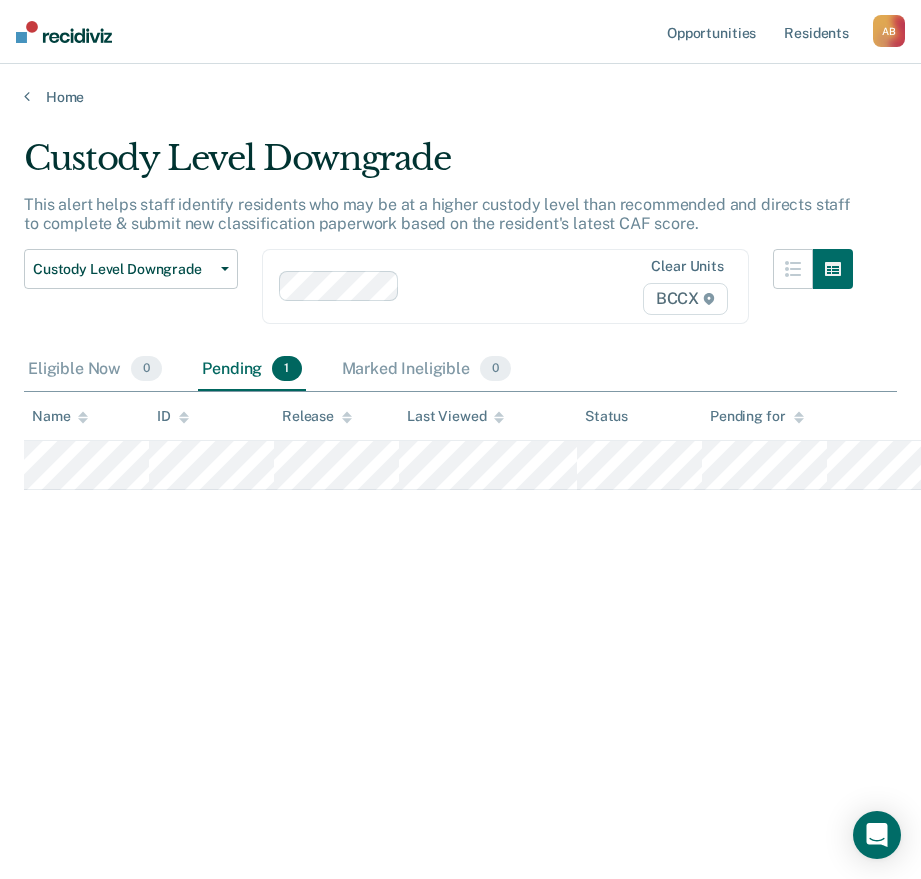 click at bounding box center (501, 286) 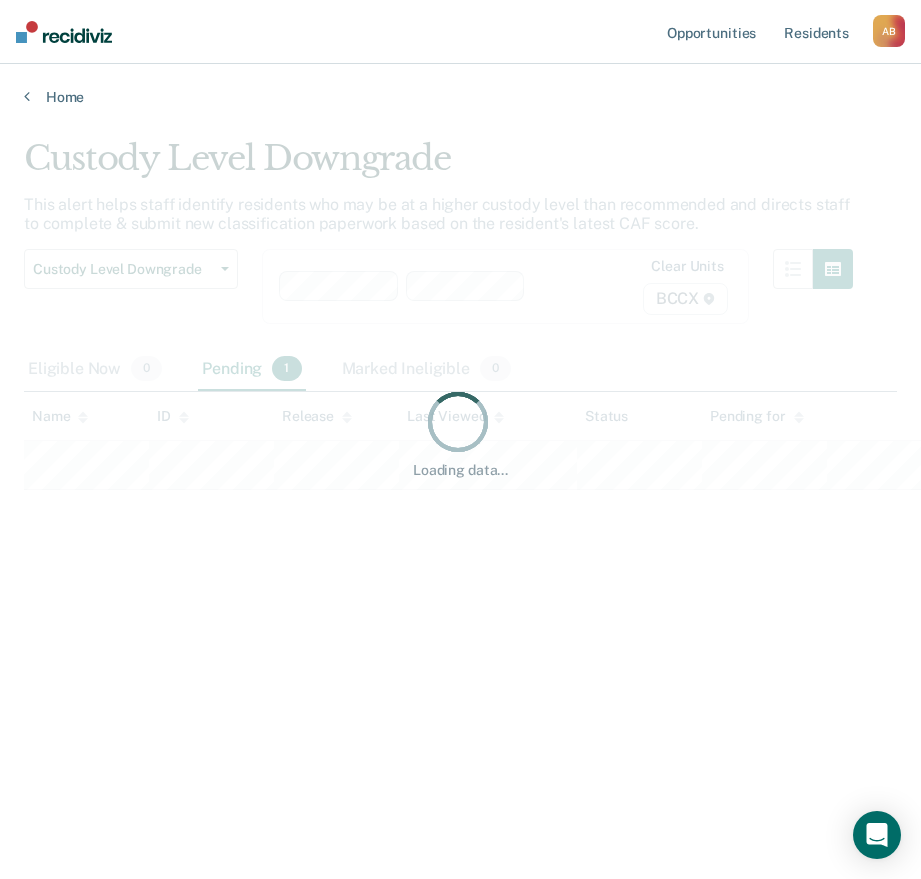 click on "Loading data..." at bounding box center (460, 433) 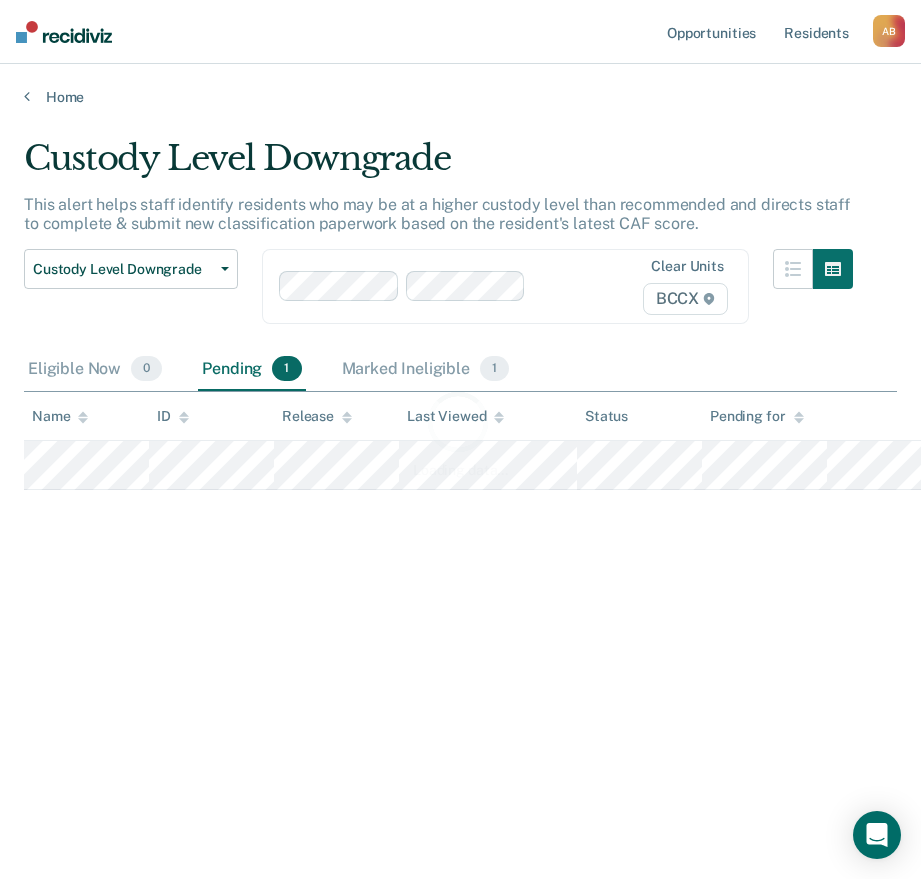 click on "Loading data..." at bounding box center (460, 433) 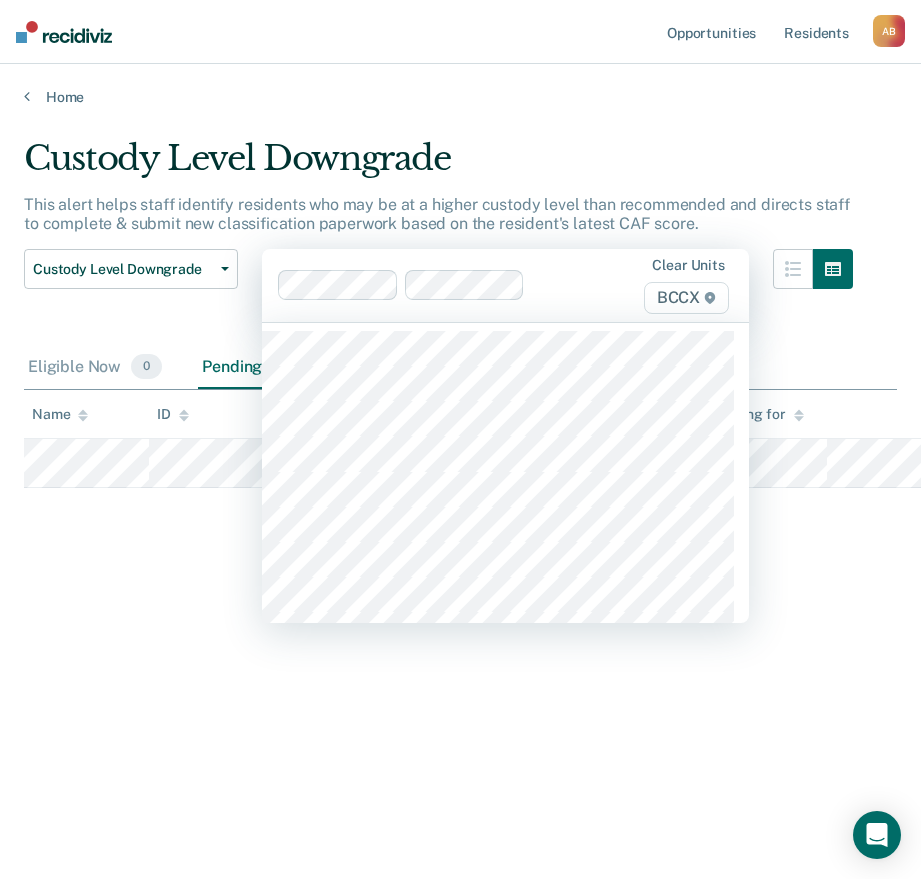 click at bounding box center (563, 285) 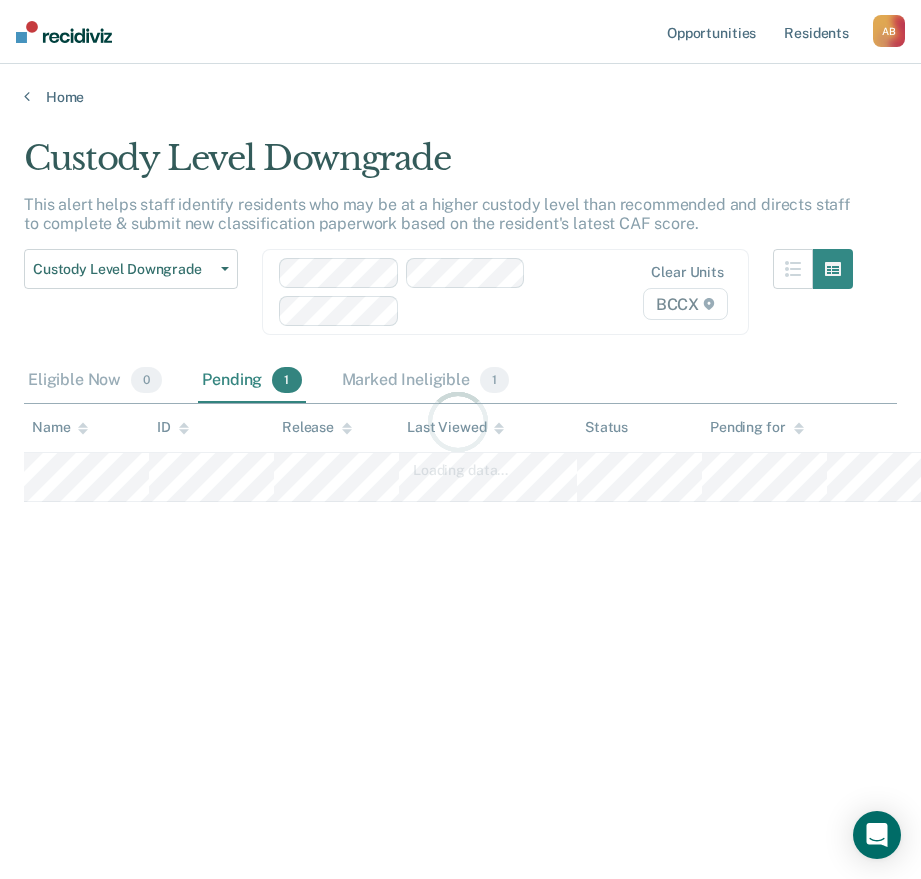 click on "Loading data..." at bounding box center [460, 433] 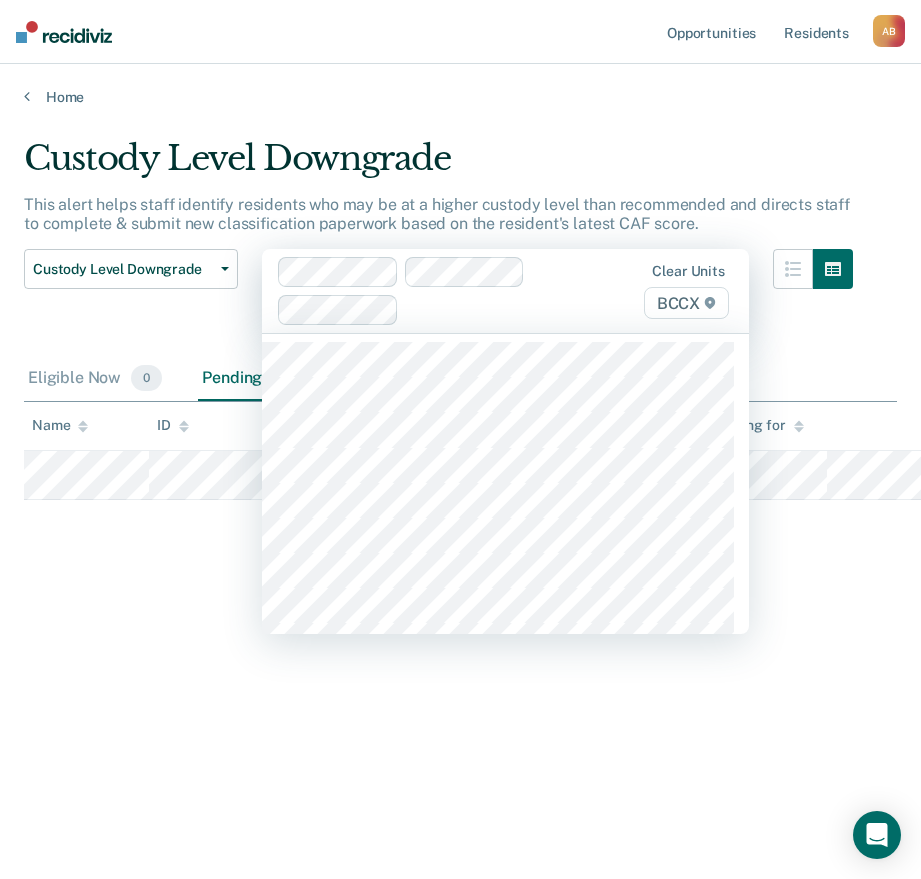 click at bounding box center (501, 309) 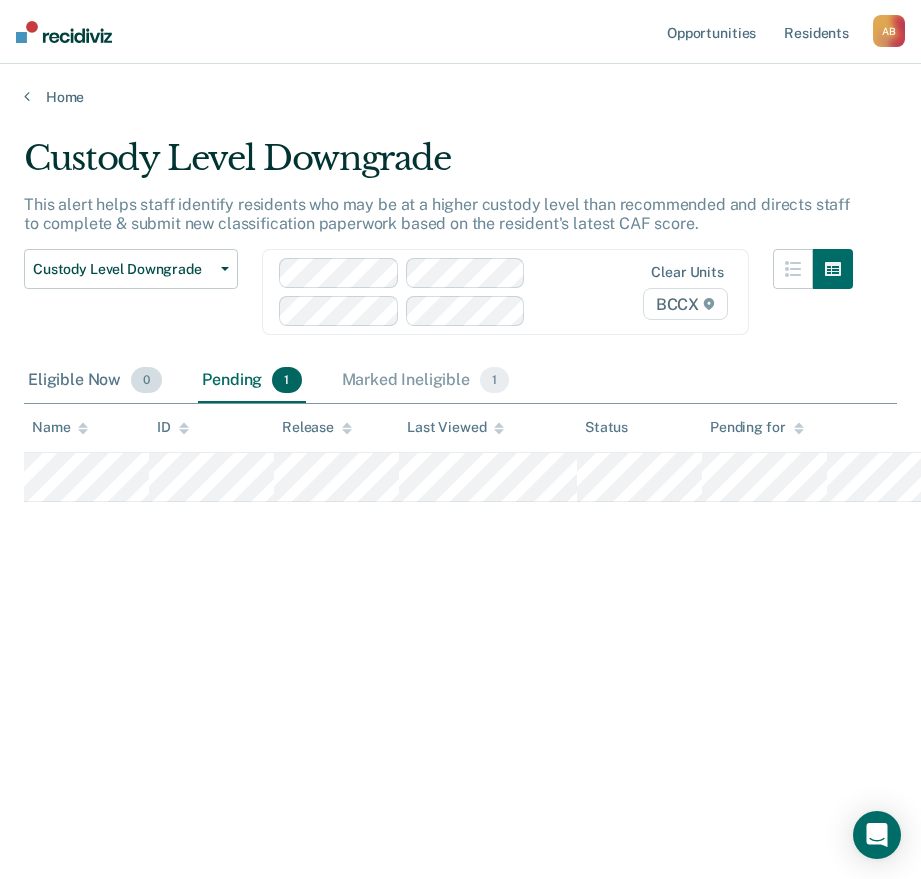 click on "Eligible Now 0" at bounding box center [95, 381] 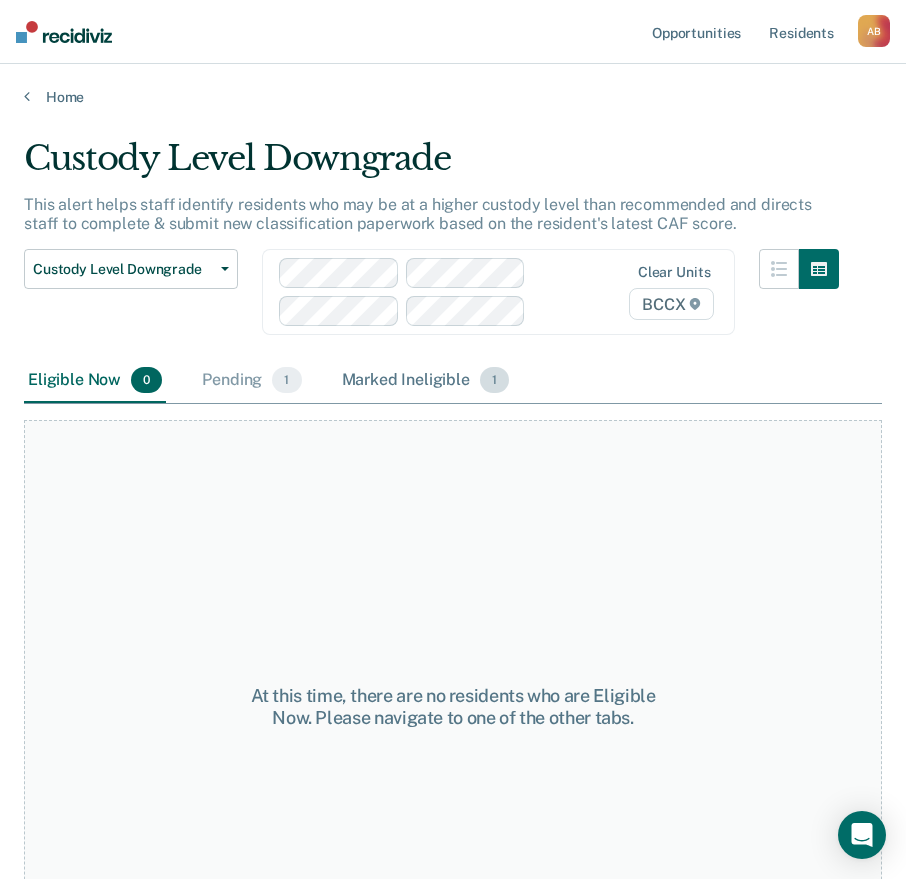 click on "Marked Ineligible 1" at bounding box center (426, 381) 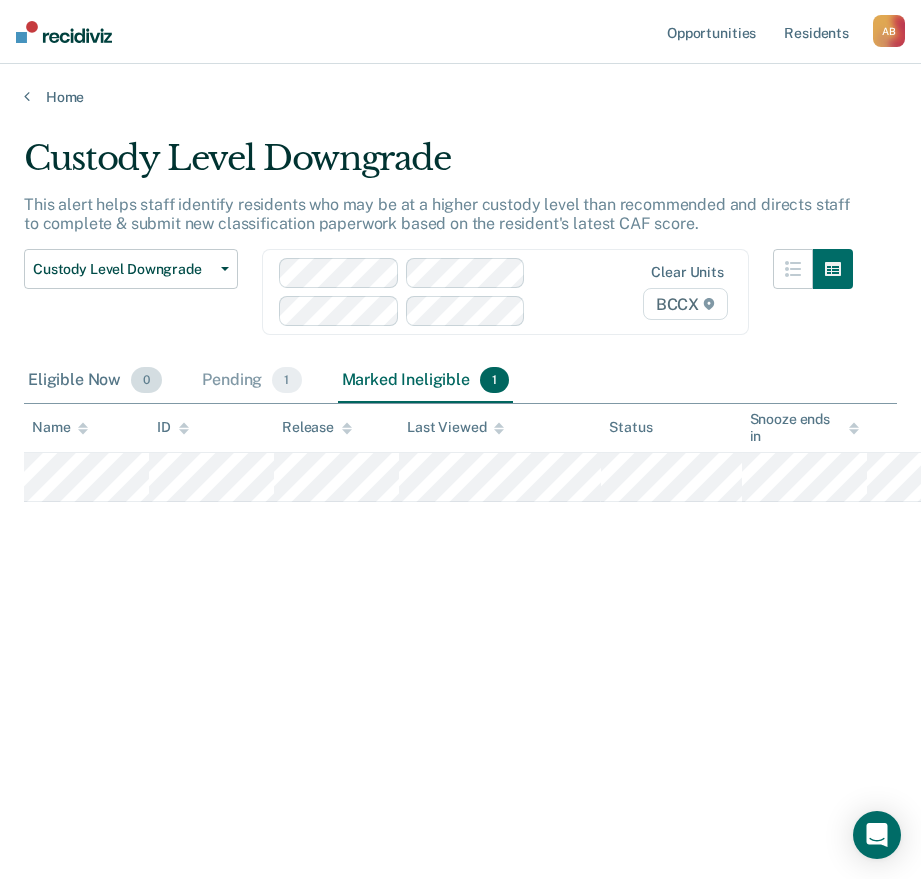 click on "Eligible Now 0" at bounding box center (95, 381) 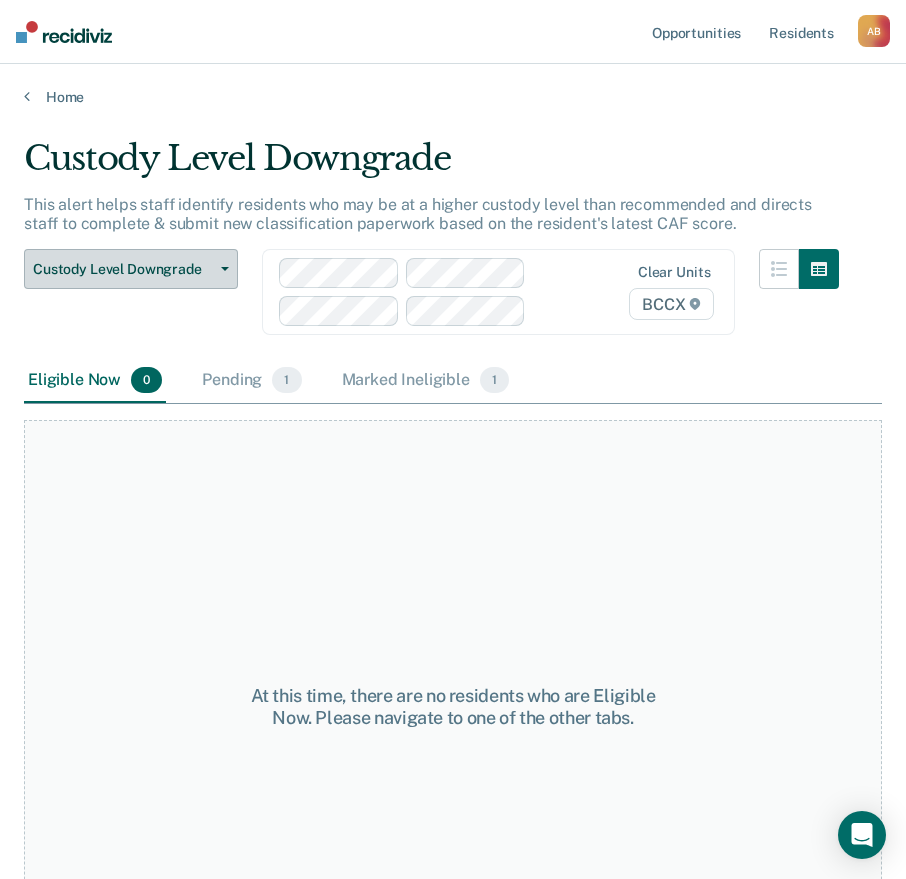 click at bounding box center [221, 269] 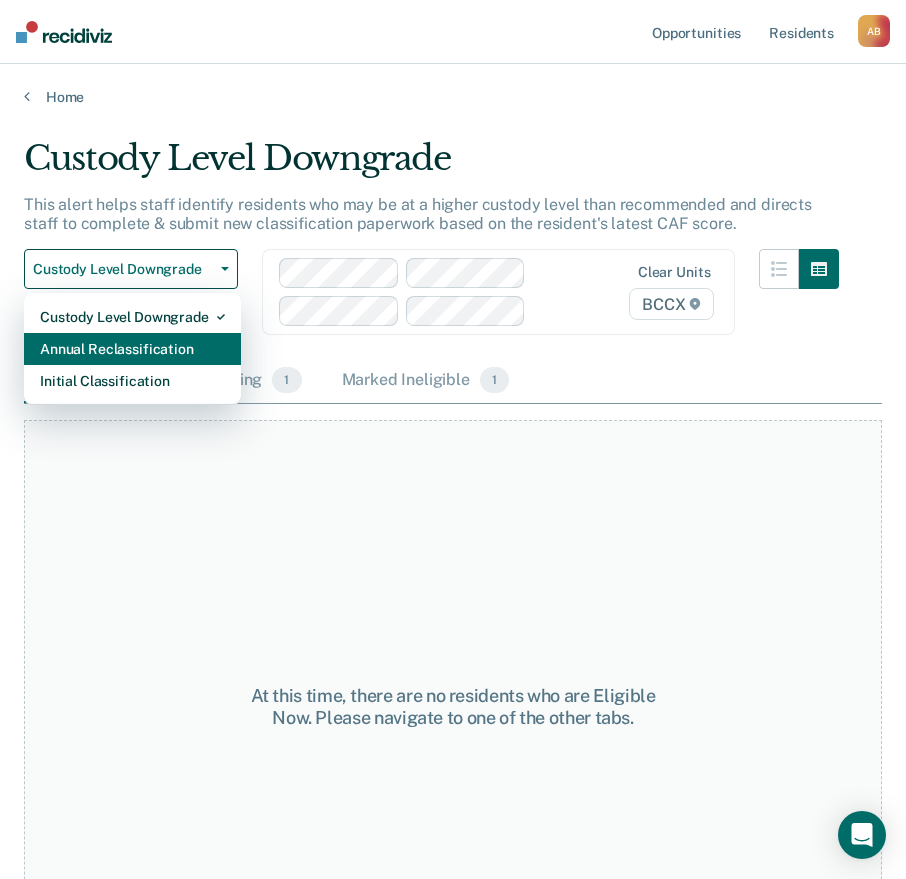 click on "Annual Reclassification" at bounding box center (132, 349) 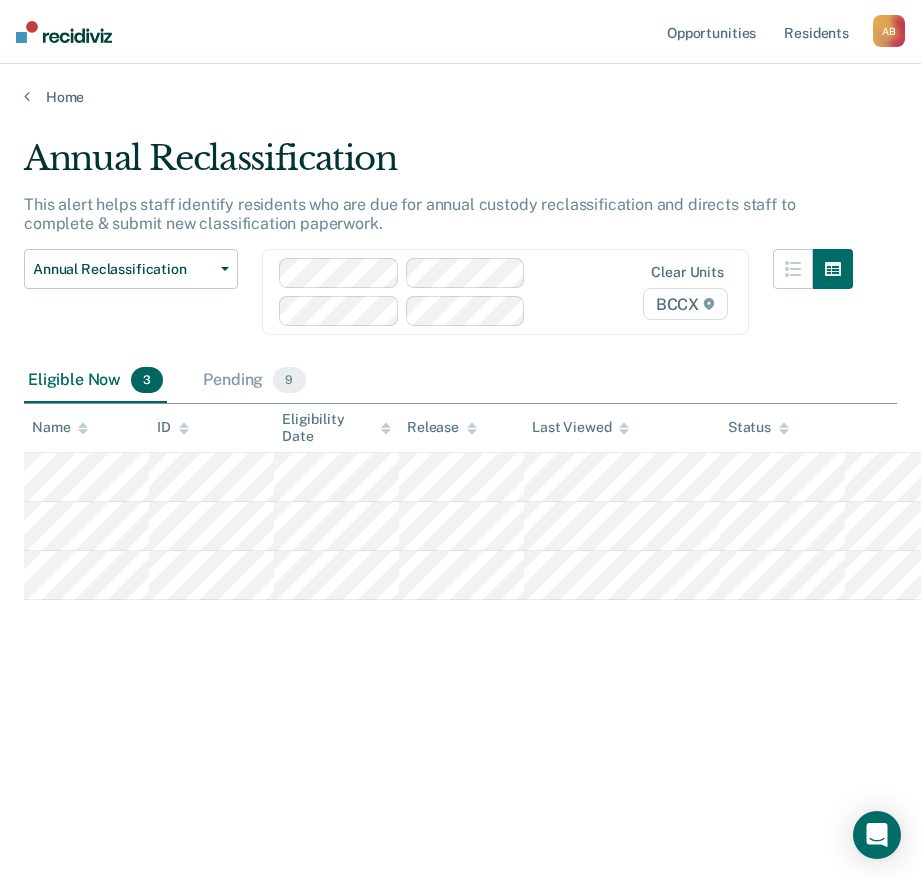 click on "Annual Reclassification   This alert helps staff identify residents who are due for annual custody reclassification and directs staff to complete & submit new classification paperwork. Annual Reclassification Custody Level Downgrade Annual Reclassification Initial Classification Clear   units BCCX   Eligible Now 3 Pending 9
To pick up a draggable item, press the space bar.
While dragging, use the arrow keys to move the item.
Press space again to drop the item in its new position, or press escape to cancel.
Name ID Eligibility Date Release Last Viewed Status" at bounding box center [460, 465] 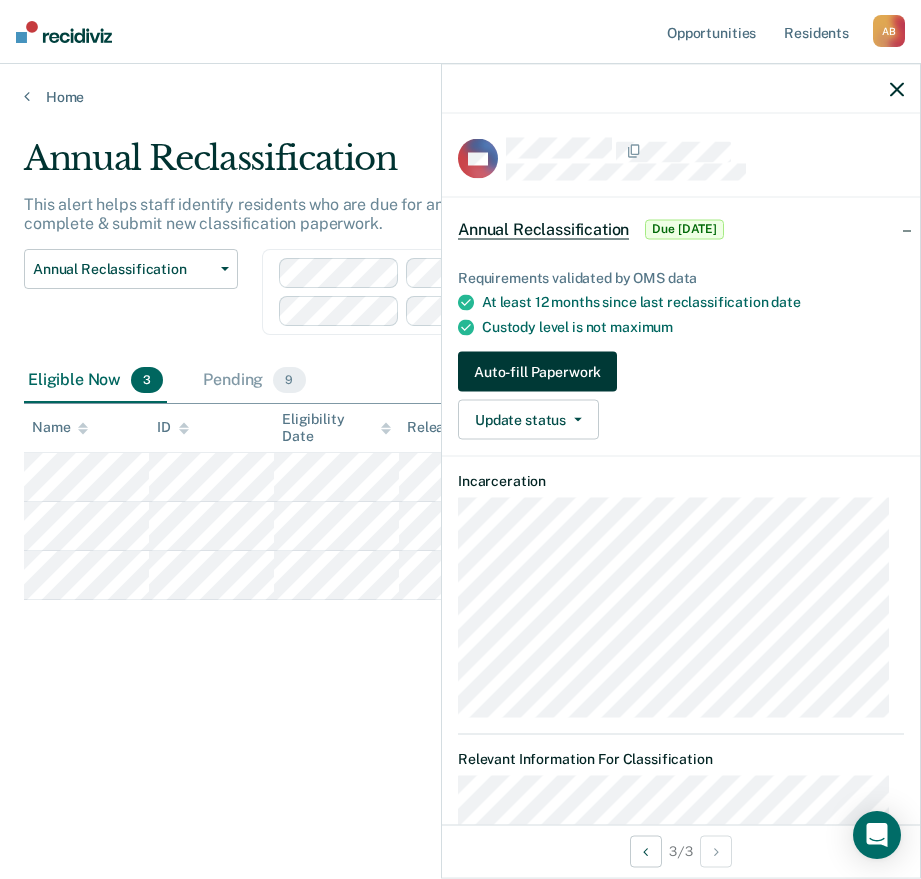 click on "Auto-fill Paperwork" at bounding box center [537, 372] 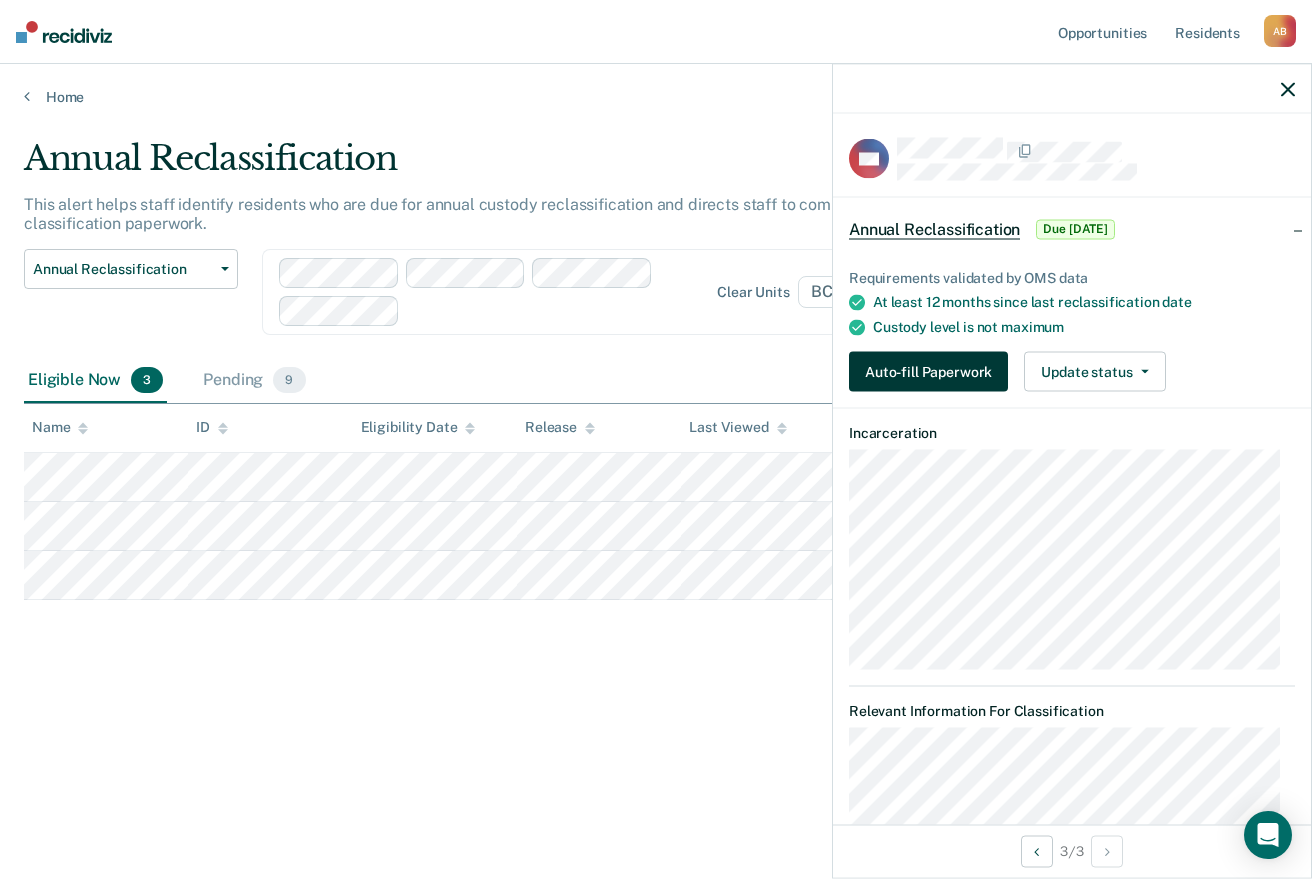 click on "Auto-fill Paperwork" at bounding box center [928, 372] 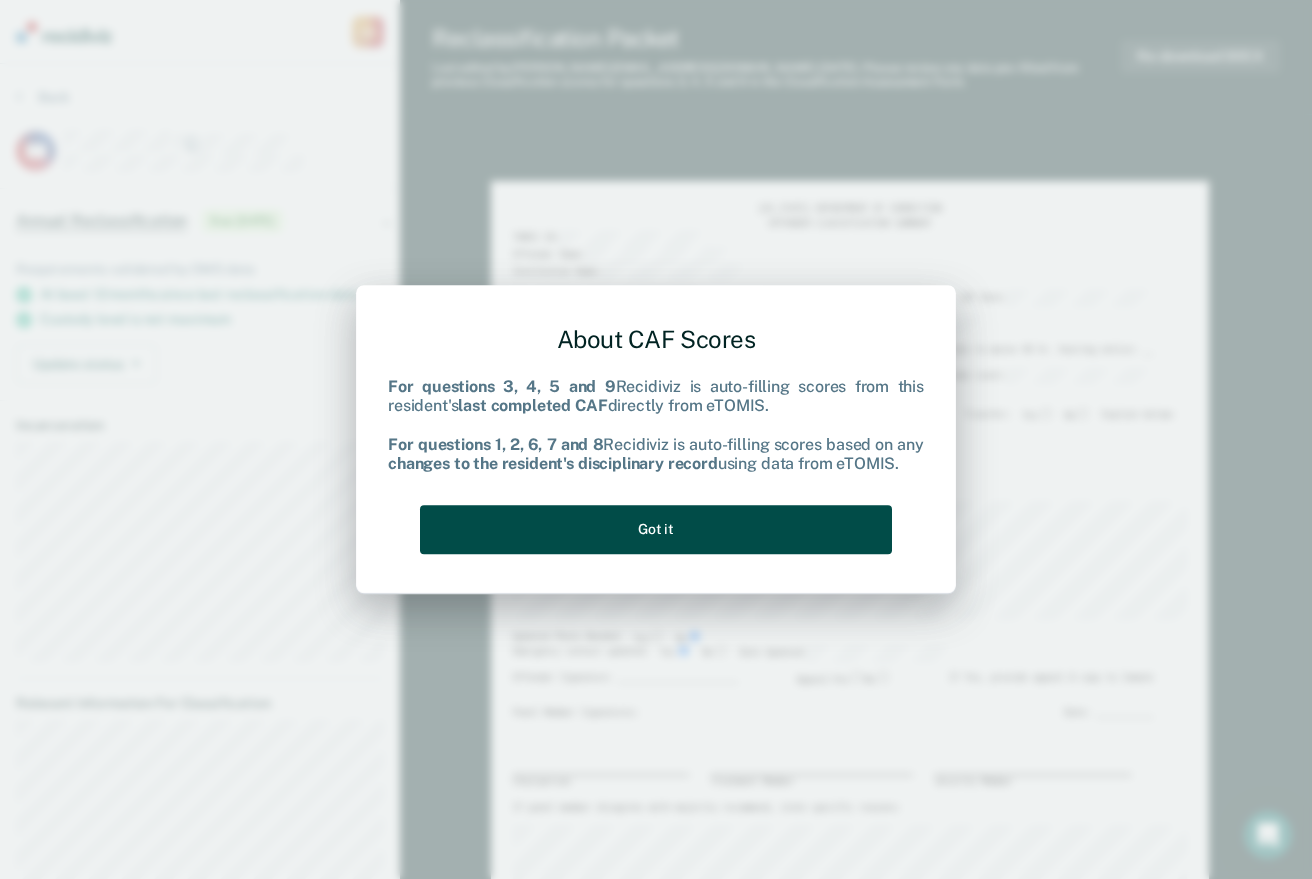 click on "Got it" at bounding box center (656, 529) 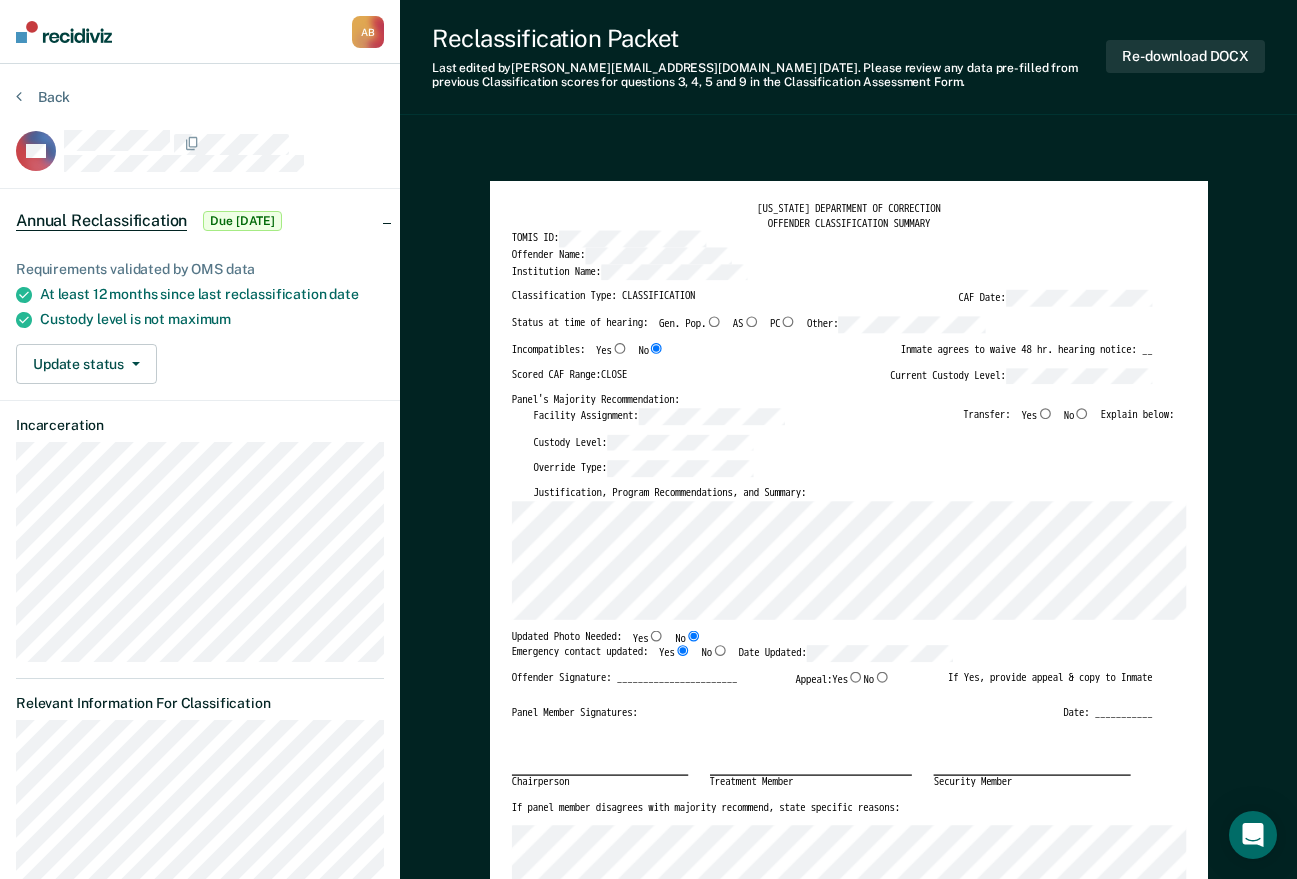 drag, startPoint x: 1229, startPoint y: 393, endPoint x: 1194, endPoint y: 353, distance: 53.15073 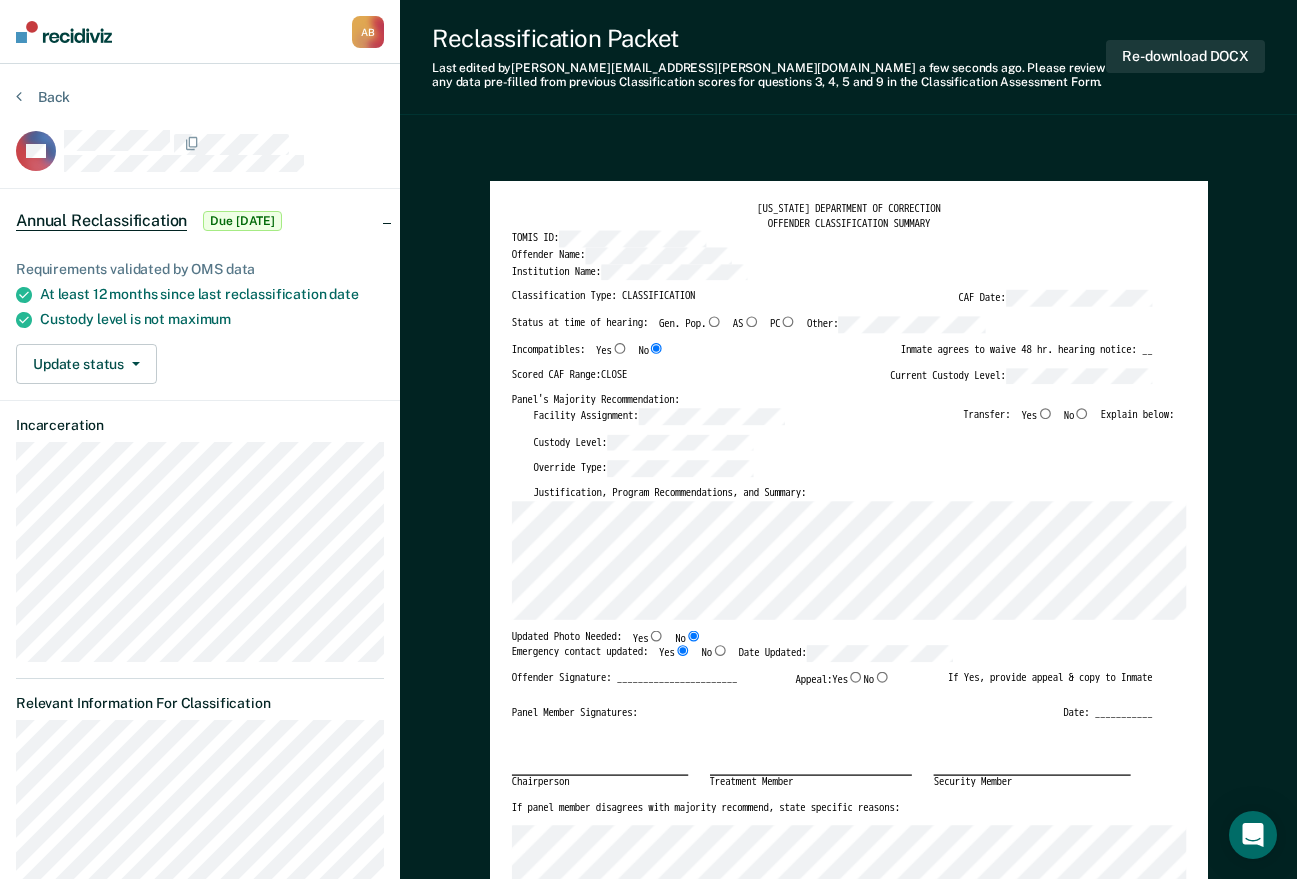 click on "[US_STATE] DEPARTMENT OF CORRECTION OFFENDER CLASSIFICATION SUMMARY TOMIS ID:  Offender Name:  Institution Name:  Classification Type: CLASSIFICATION CAF Date:  Status at time of hearing: Gen. Pop. AS PC Other:   Incompatibles: Yes No Inmate agrees to waive 48 hr. hearing notice: __ Scored CAF Range: CLOSE Current Custody Level:  Panel's Majority Recommendation: Facility Assignment: Transfer: Yes No Explain below: Custody Level:  Override Type:  Justification, Program Recommendations, and Summary: Updated Photo Needed: Yes No Emergency contact updated: Yes No Date Updated:  Offender Signature: _______________________ Appeal: Yes No If Yes, provide appeal & copy to Inmate Panel Member Signatures: Date: ___________ Chairperson Treatment Member Security Member If panel member disagrees with majority recommend, state specific reasons: Approving Authority: Signature Date Approve ___ Deny ___ If denied, reasons include: [US_STATE] DEPARTMENT OF CORRECTION  CLASSIFICATION CUSTODY ASSESSMENT  INSTITUTION:   Name: Date:" at bounding box center [848, 2141] 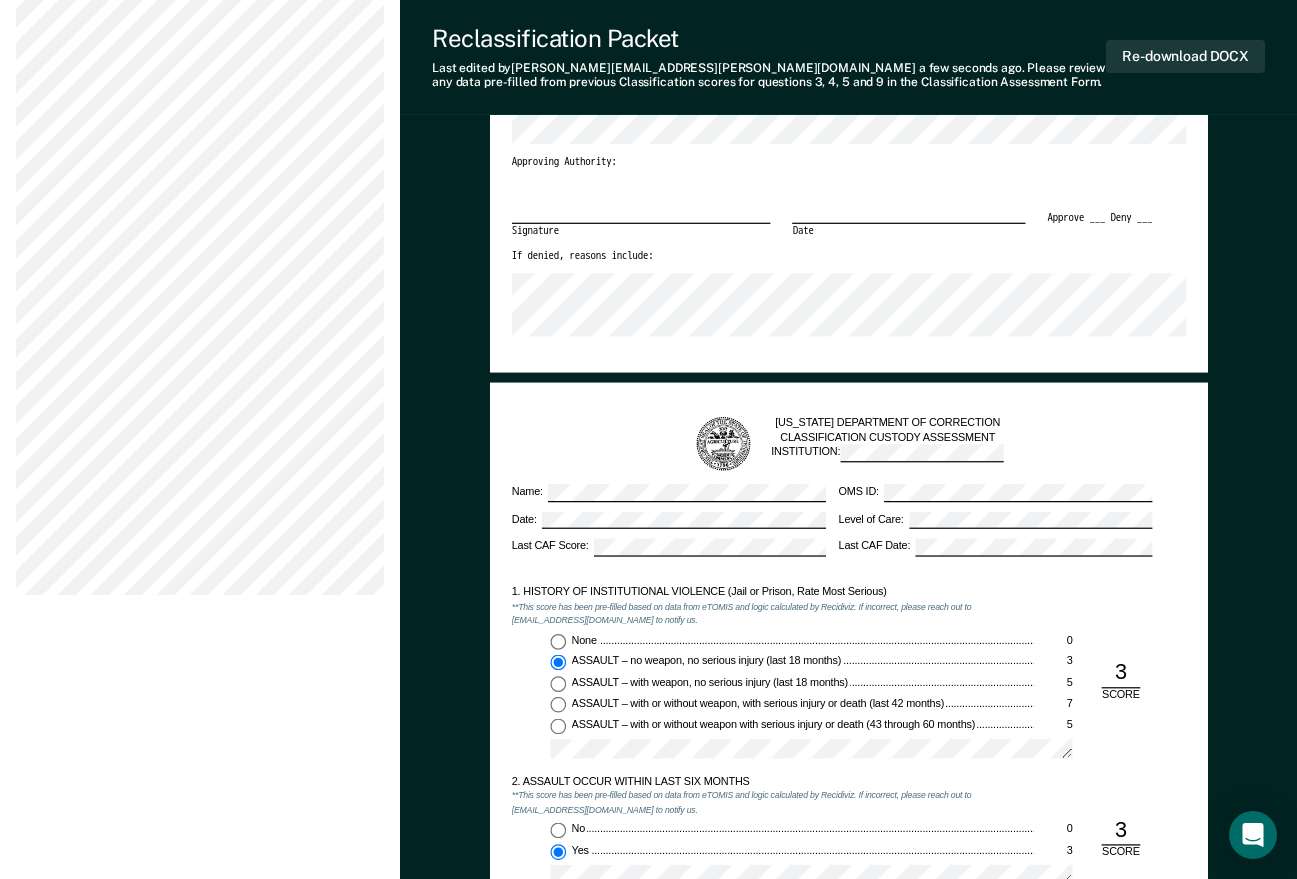 scroll, scrollTop: 800, scrollLeft: 0, axis: vertical 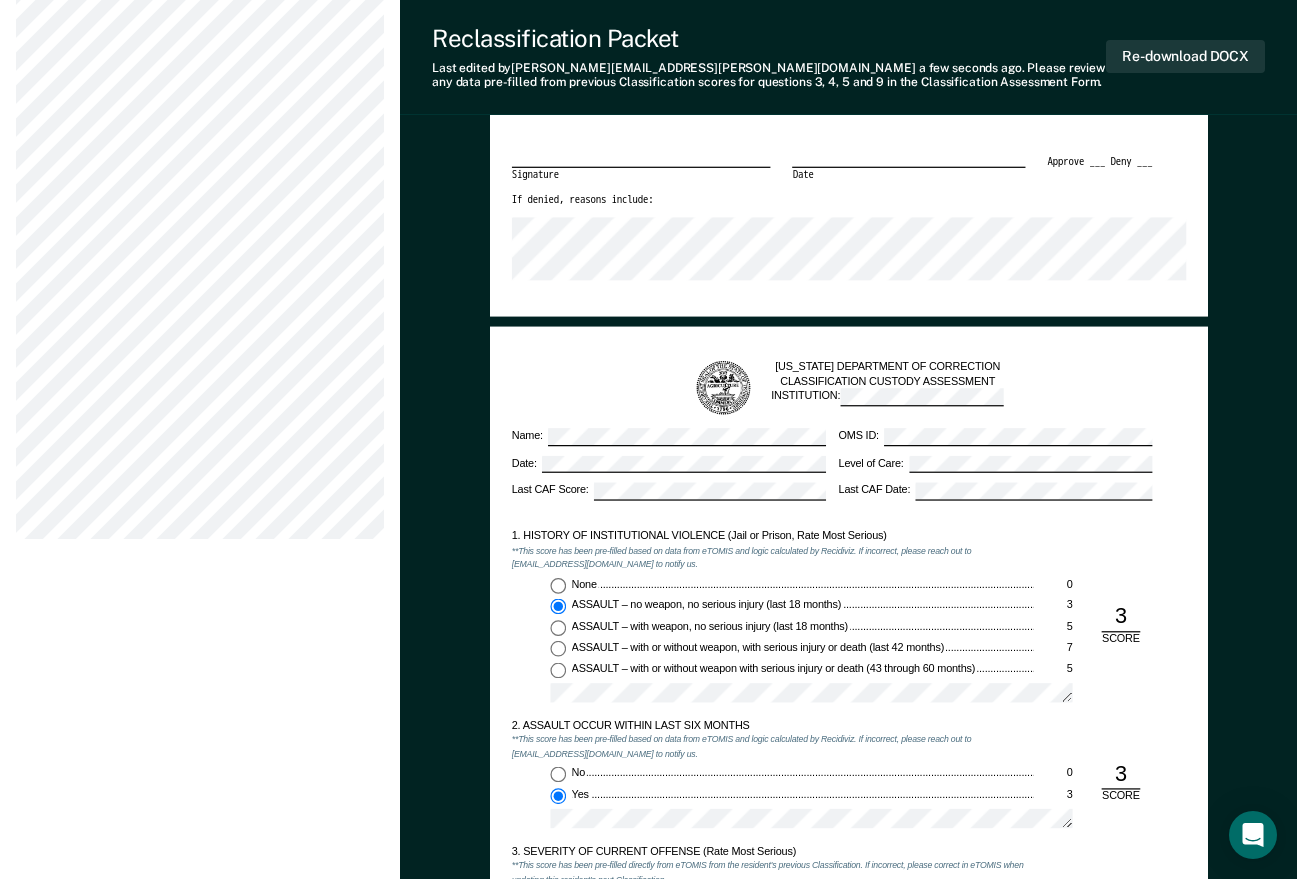 click on "[US_STATE] DEPARTMENT OF CORRECTION OFFENDER CLASSIFICATION SUMMARY TOMIS ID:  Offender Name:  Institution Name:  Classification Type: CLASSIFICATION CAF Date:  Status at time of hearing: Gen. Pop. AS PC Other:   Incompatibles: Yes No Inmate agrees to waive 48 hr. hearing notice: __ Scored CAF Range: CLOSE Current Custody Level:  Panel's Majority Recommendation: Facility Assignment: Transfer: Yes No Explain below: Custody Level:  Override Type:  Justification, Program Recommendations, and Summary: Updated Photo Needed: Yes No Emergency contact updated: Yes No Date Updated:  Offender Signature: _______________________ Appeal: Yes No If Yes, provide appeal & copy to Inmate Panel Member Signatures: Date: ___________ Chairperson Treatment Member Security Member If panel member disagrees with majority recommend, state specific reasons: Approving Authority: Signature Date Approve ___ Deny ___ If denied, reasons include: [US_STATE] DEPARTMENT OF CORRECTION  CLASSIFICATION CUSTODY ASSESSMENT  INSTITUTION:   Name: Date:" at bounding box center [848, 1341] 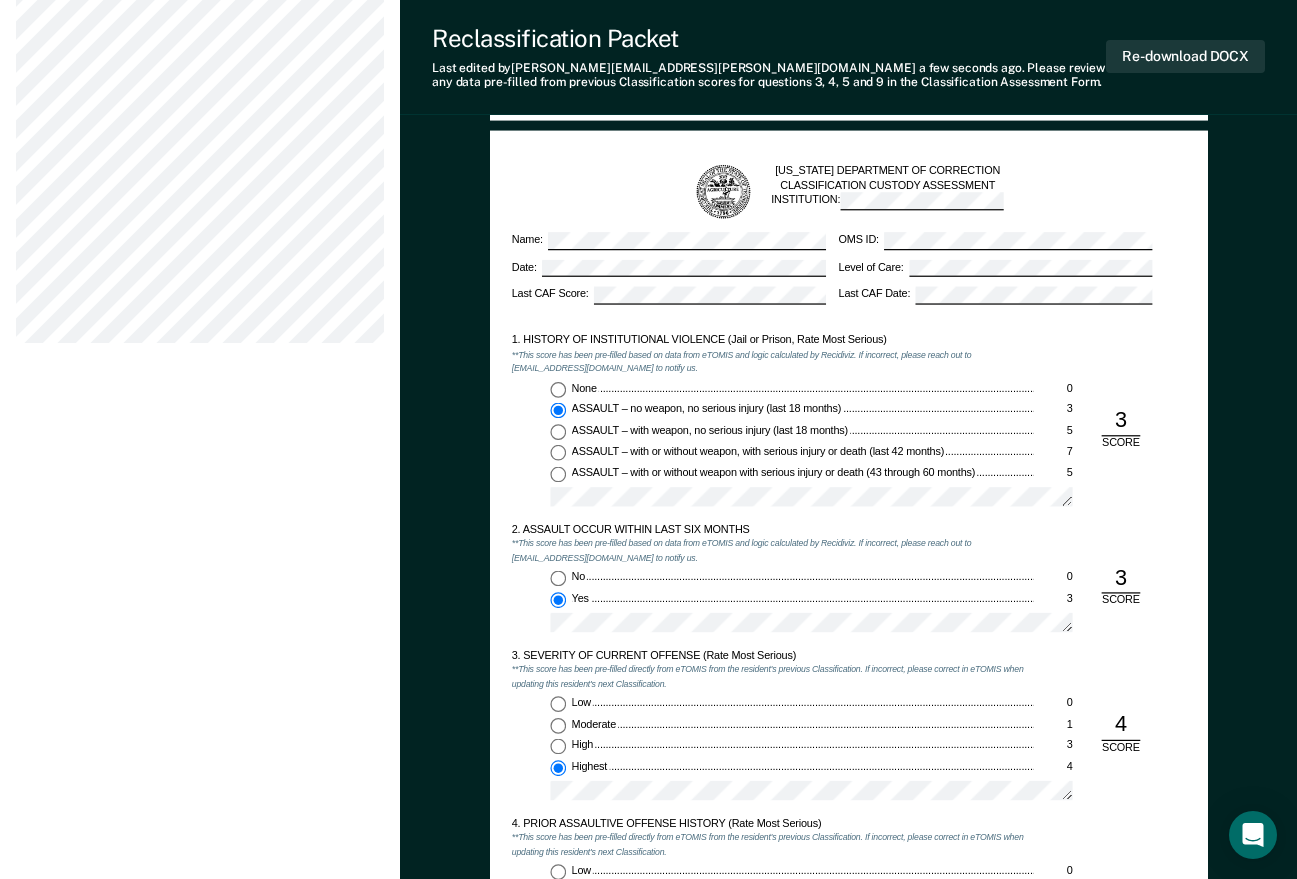 scroll, scrollTop: 1000, scrollLeft: 0, axis: vertical 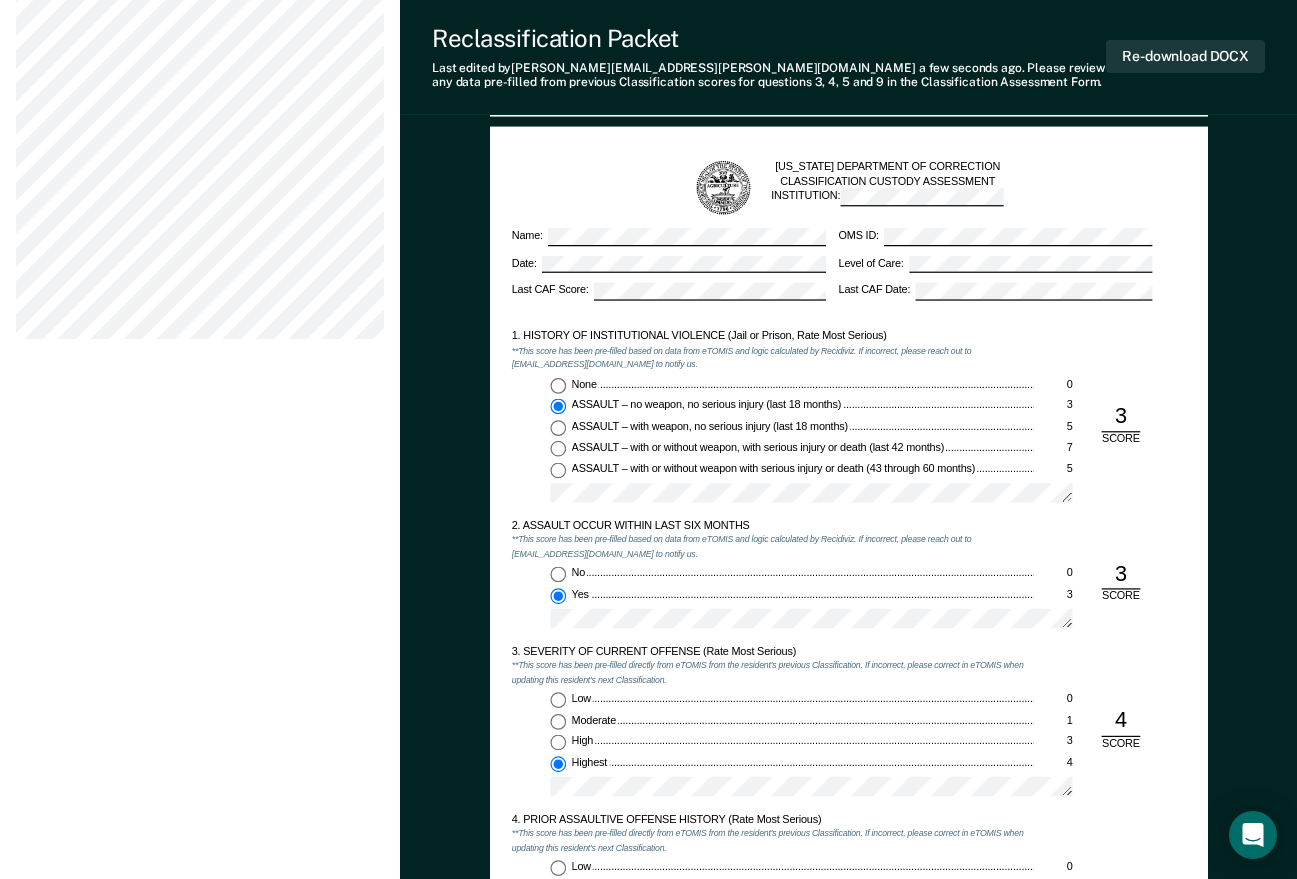 click on "No 0" at bounding box center (558, 574) 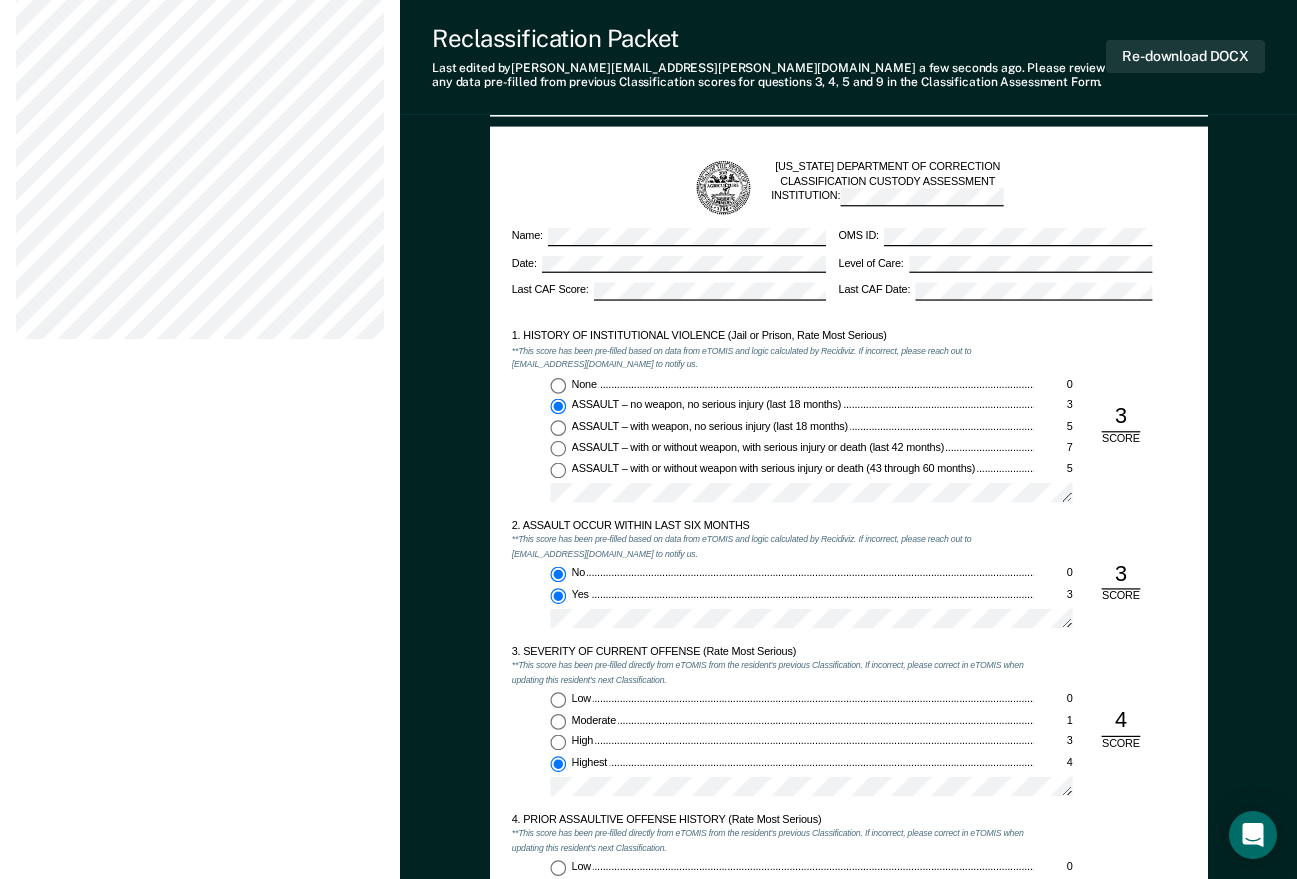 type on "x" 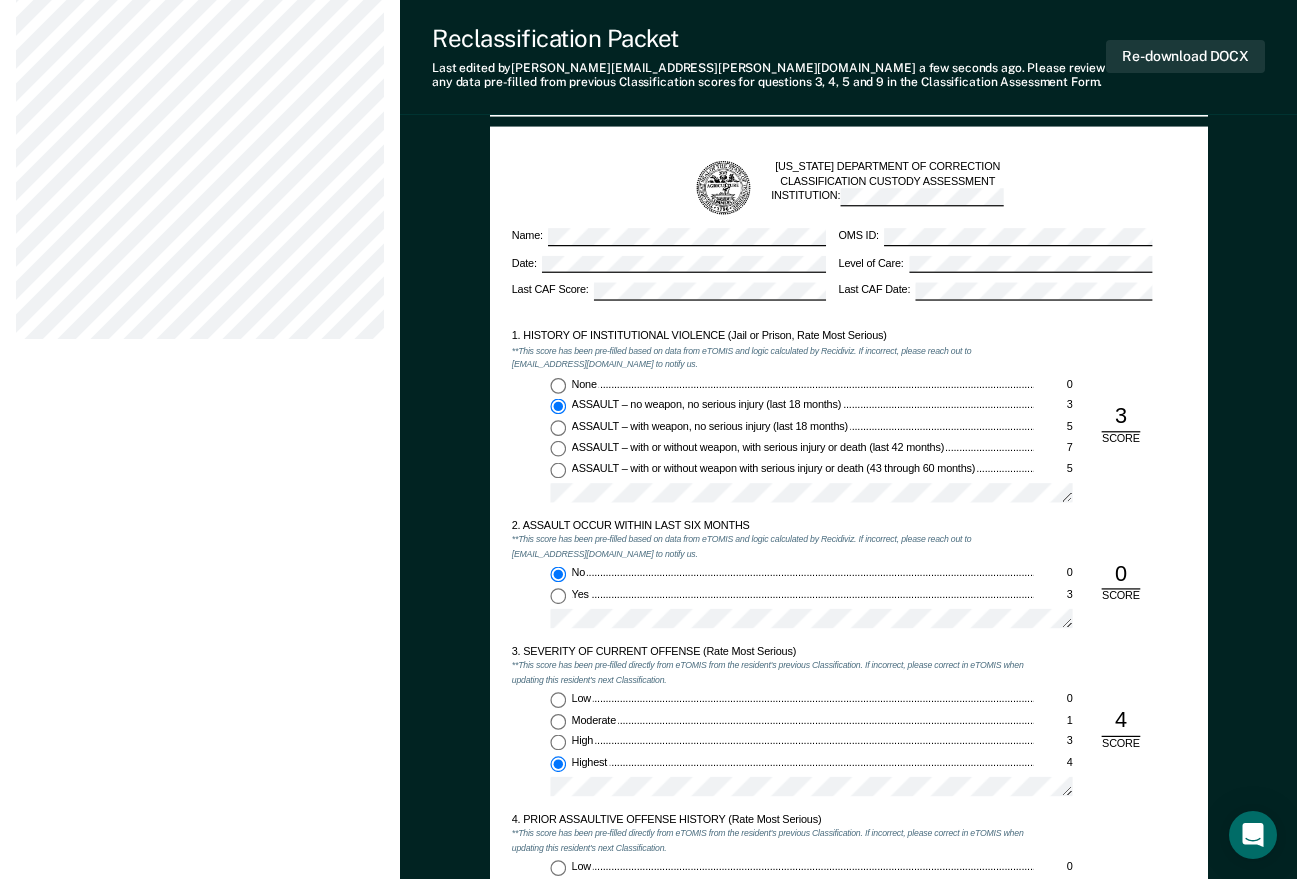 click on "Yes 3" at bounding box center (558, 596) 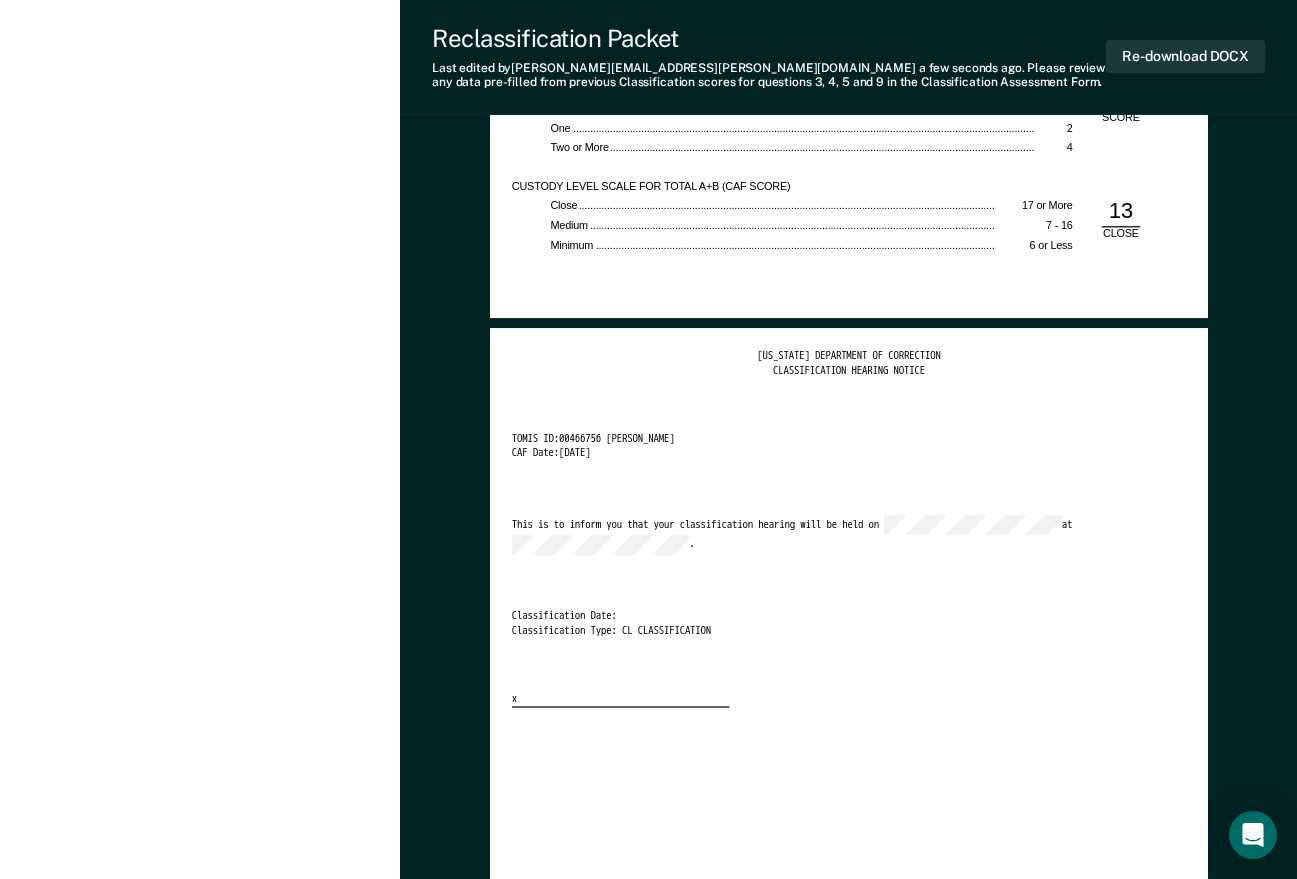 scroll, scrollTop: 2700, scrollLeft: 0, axis: vertical 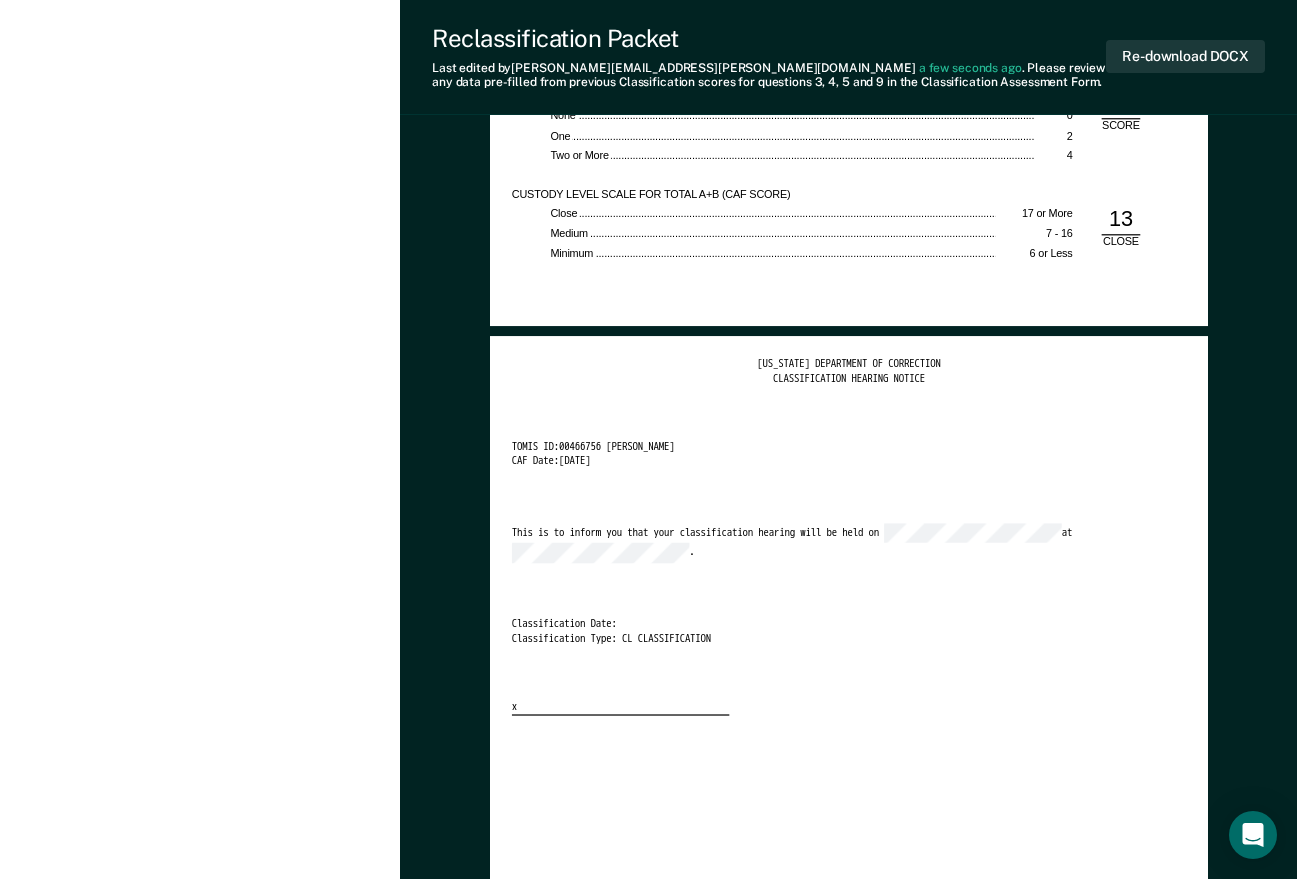 click on "[US_STATE] DEPARTMENT OF CORRECTION CLASSIFICATION HEARING NOTICE TOMIS ID:  00466756   [PERSON_NAME] CAF Date:  [DATE] This is to inform you that your classification hearing will be held on    at   . Classification Date: Classification Type: CL CLASSIFICATION x" at bounding box center [848, 804] 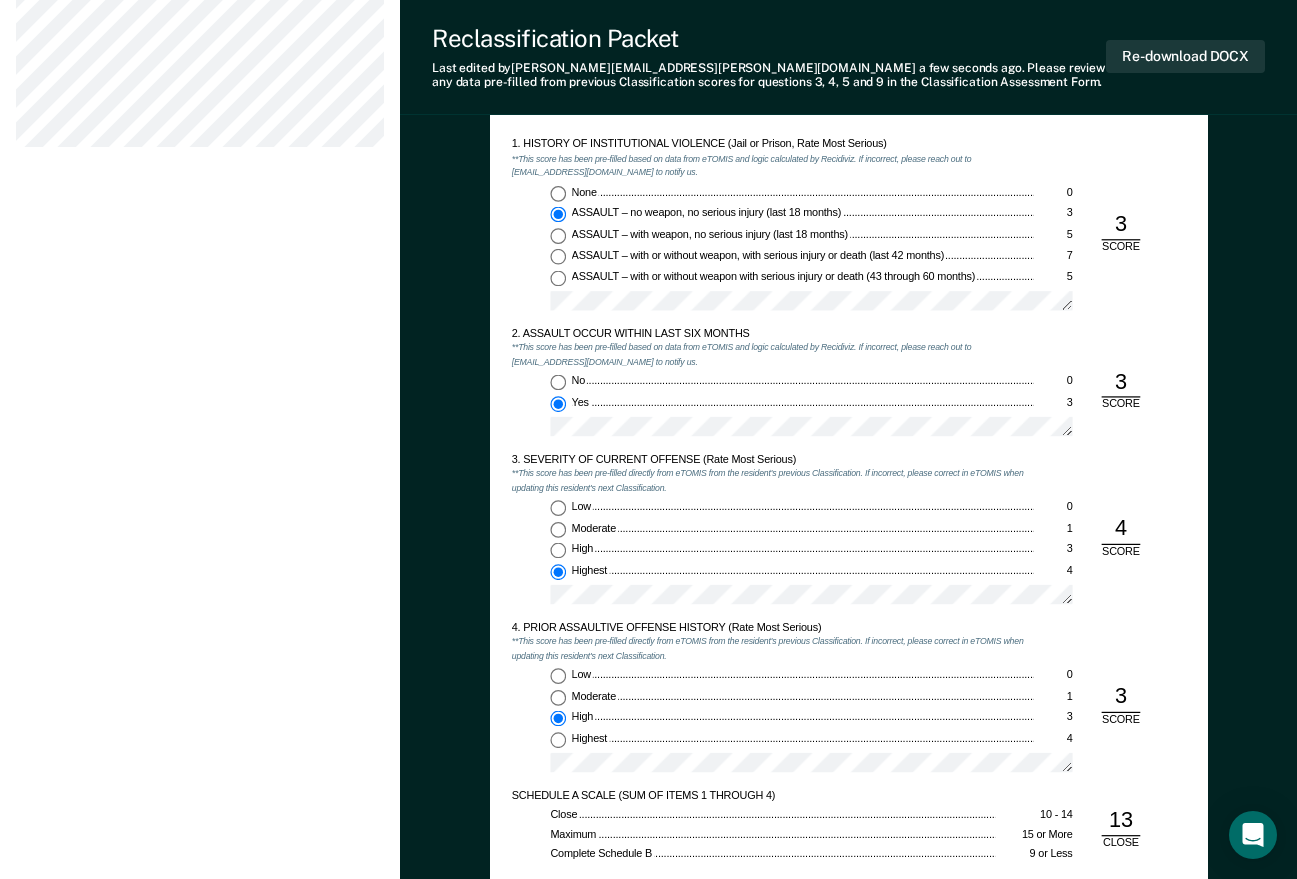 scroll, scrollTop: 1200, scrollLeft: 0, axis: vertical 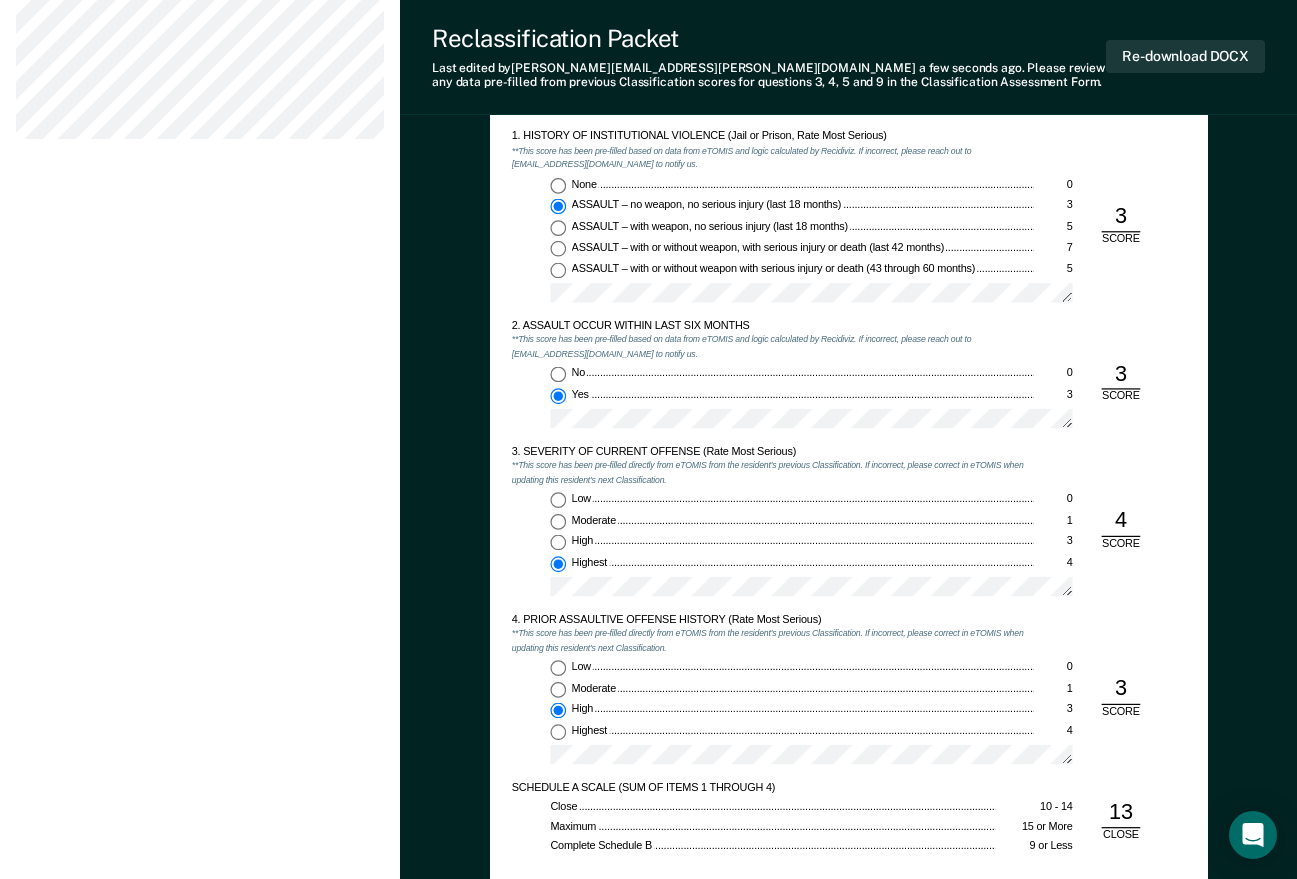click on "[US_STATE] DEPARTMENT OF CORRECTION OFFENDER CLASSIFICATION SUMMARY TOMIS ID:  Offender Name:  Institution Name:  Classification Type: CLASSIFICATION CAF Date:  Status at time of hearing: Gen. Pop. AS PC Other:   Incompatibles: Yes No Inmate agrees to waive 48 hr. hearing notice: __ Scored CAF Range: CLOSE Current Custody Level:  Panel's Majority Recommendation: Facility Assignment: Transfer: Yes No Explain below: Custody Level:  Override Type:  Justification, Program Recommendations, and Summary: Updated Photo Needed: Yes No Emergency contact updated: Yes No Date Updated:  Offender Signature: _______________________ Appeal: Yes No If Yes, provide appeal & copy to Inmate Panel Member Signatures: Date: ___________ Chairperson Treatment Member Security Member If panel member disagrees with majority recommend, state specific reasons: Approving Authority: Signature Date Approve ___ Deny ___ If denied, reasons include: [US_STATE] DEPARTMENT OF CORRECTION  CLASSIFICATION CUSTODY ASSESSMENT  INSTITUTION:   Name: Date:" at bounding box center [848, 941] 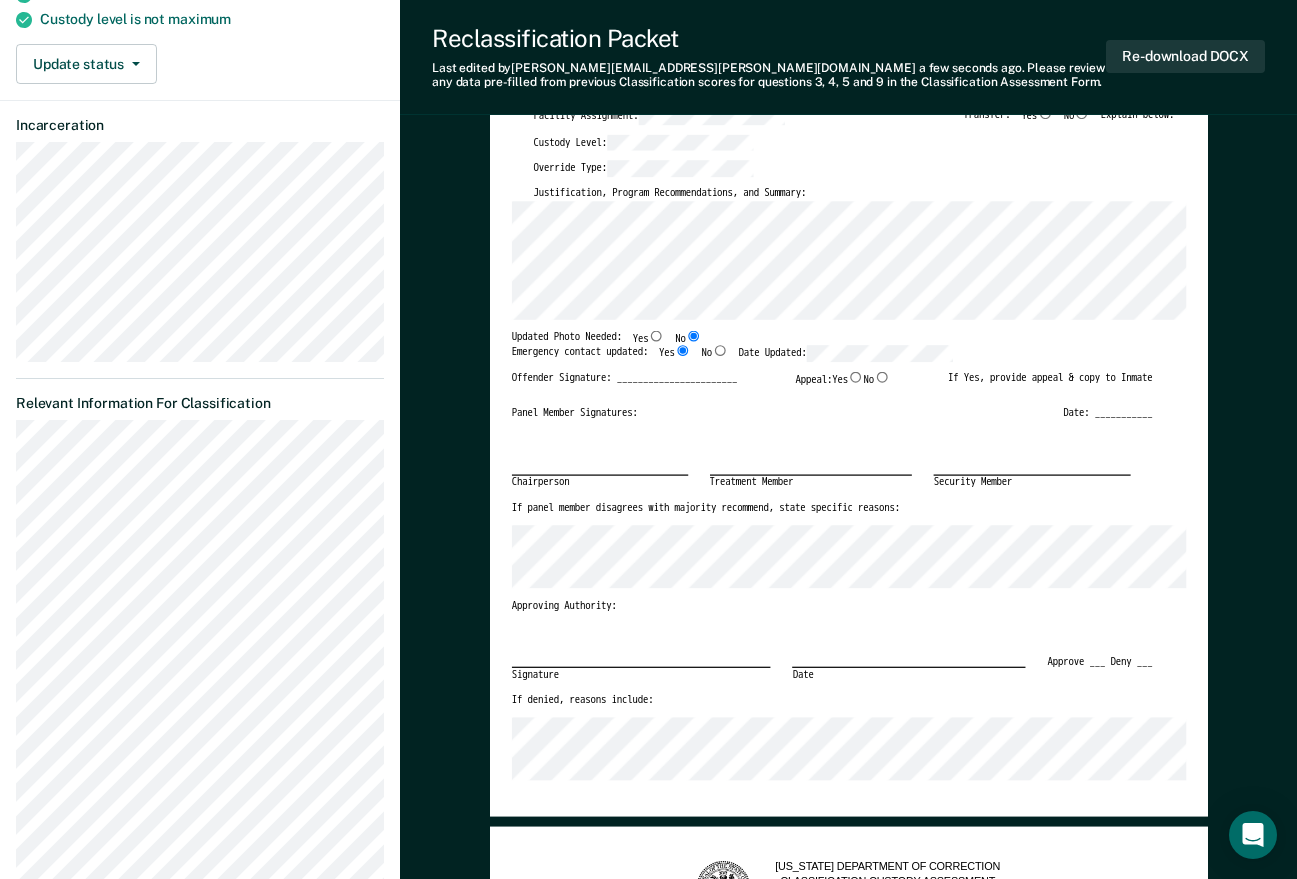 scroll, scrollTop: 200, scrollLeft: 0, axis: vertical 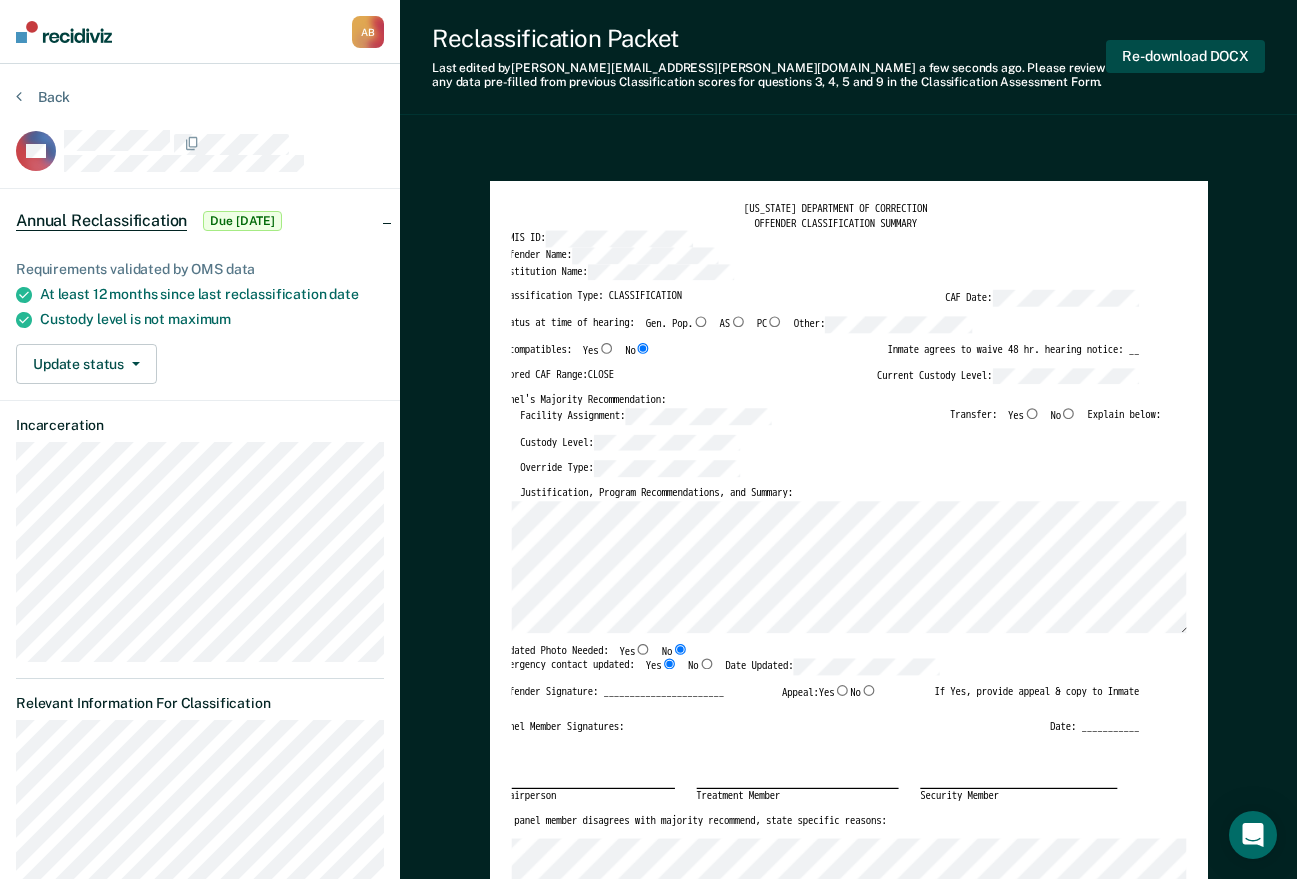 click on "Re-download DOCX" at bounding box center (1185, 56) 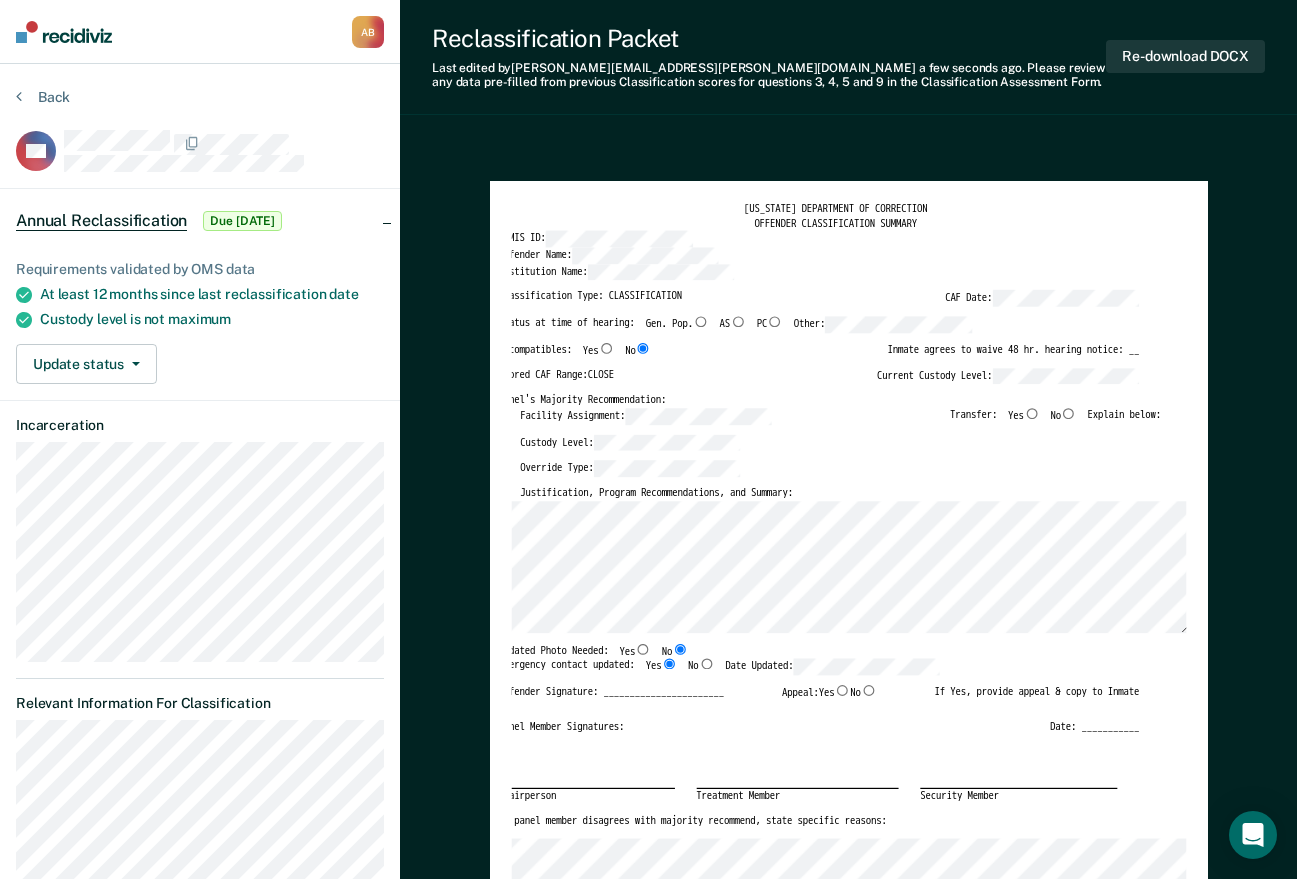 scroll, scrollTop: 0, scrollLeft: 4, axis: horizontal 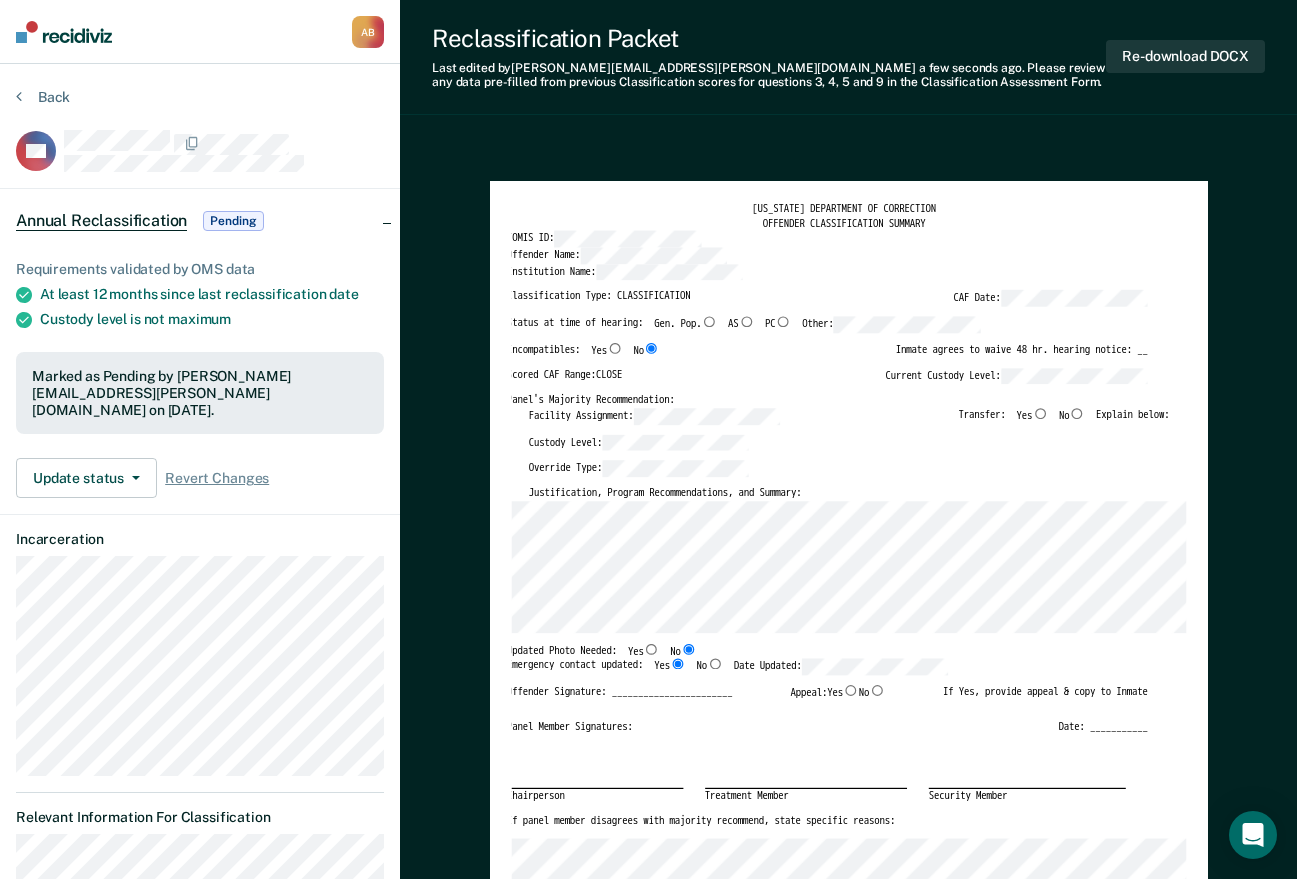 click on "[US_STATE] DEPARTMENT OF CORRECTION OFFENDER CLASSIFICATION SUMMARY TOMIS ID:  Offender Name:  Institution Name:  Classification Type: CLASSIFICATION CAF Date:  Status at time of hearing: Gen. Pop. AS PC Other:   Incompatibles: Yes No Inmate agrees to waive 48 hr. hearing notice: __ Scored CAF Range: CLOSE Current Custody Level:  Panel's Majority Recommendation: Facility Assignment: Transfer: Yes No Explain below: Custody Level:  Override Type:  Justification, Program Recommendations, and Summary: Updated Photo Needed: Yes No Emergency contact updated: Yes No Date Updated:  Offender Signature: _______________________ Appeal: Yes No If Yes, provide appeal & copy to Inmate Panel Member Signatures: Date: ___________ Chairperson Treatment Member Security Member If panel member disagrees with majority recommend, state specific reasons: Approving Authority: Signature Date Approve ___ Deny ___ If denied, reasons include: [US_STATE] DEPARTMENT OF CORRECTION  CLASSIFICATION CUSTODY ASSESSMENT  INSTITUTION:   Name: Date:" at bounding box center (848, 2141) 